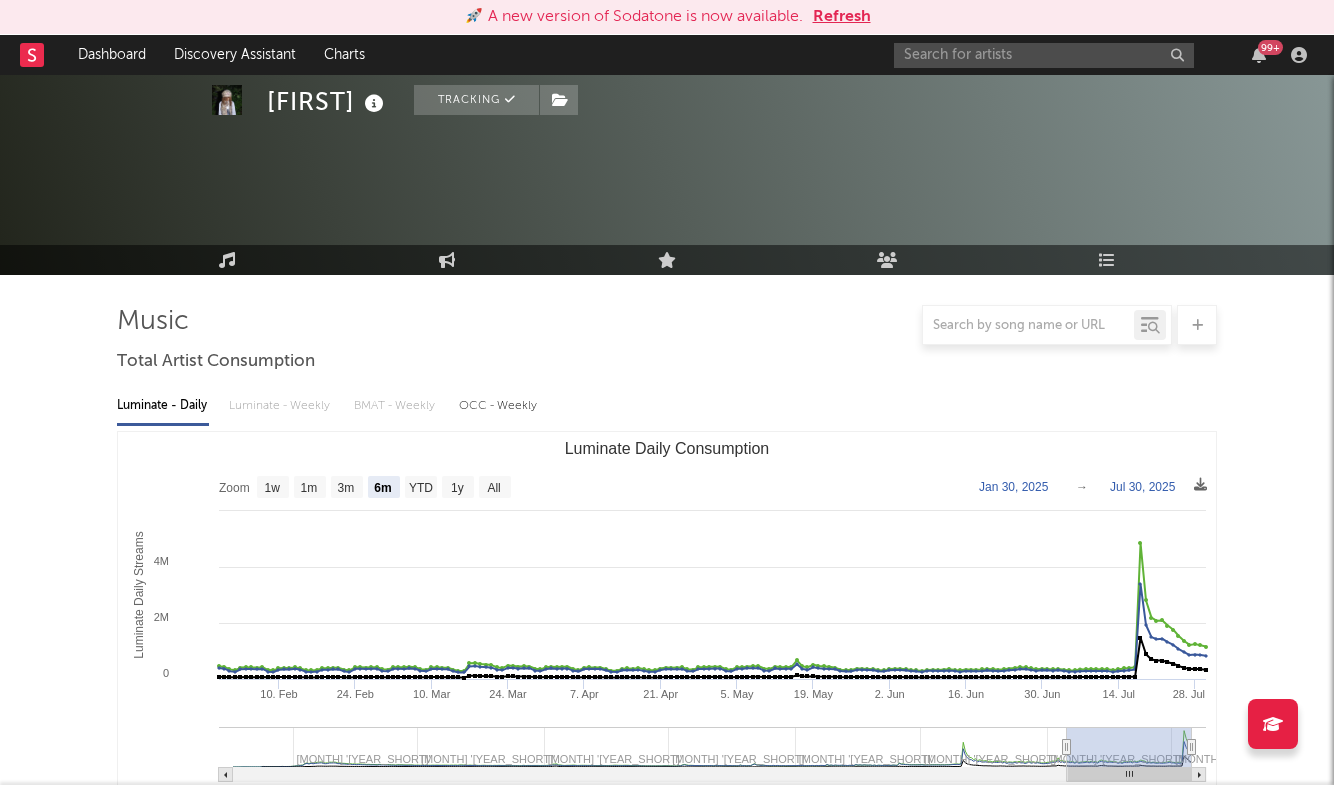 select on "6m" 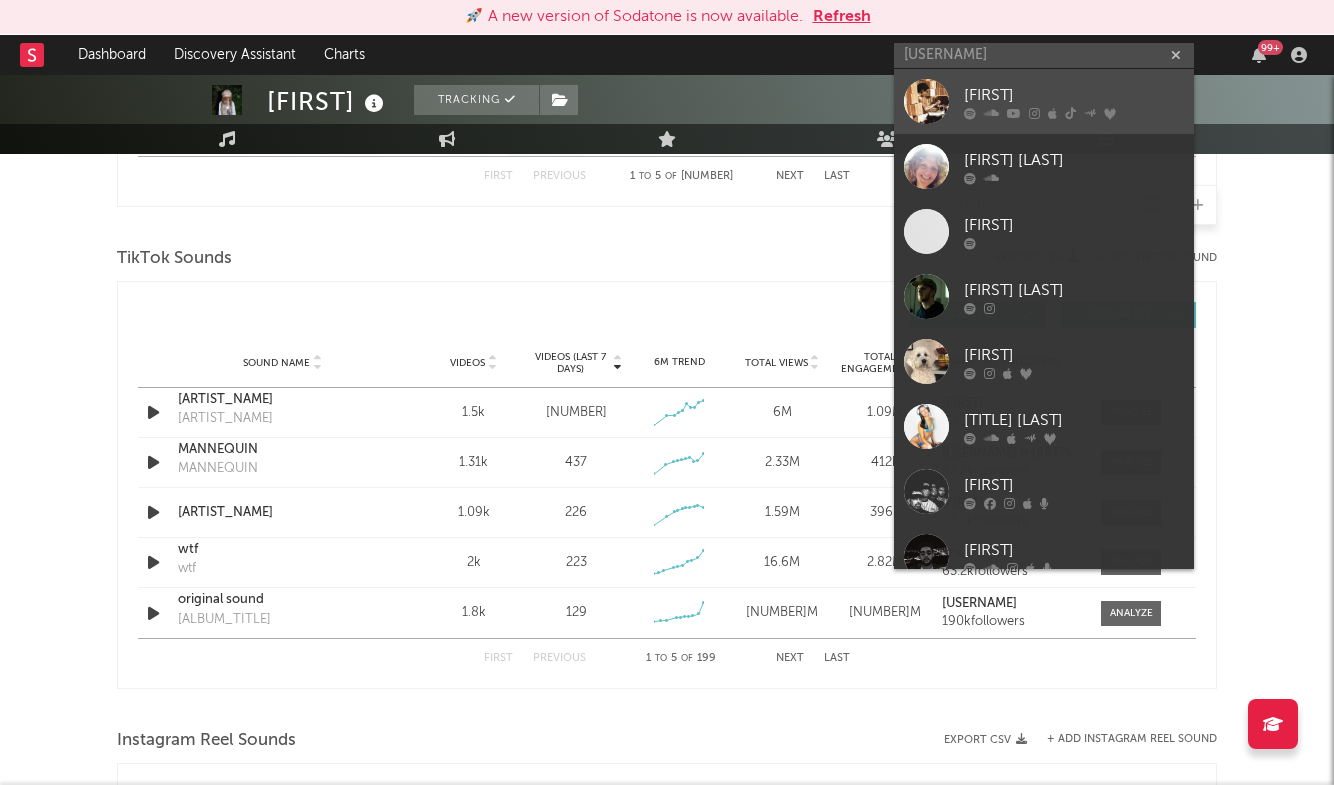 type on "bashfo" 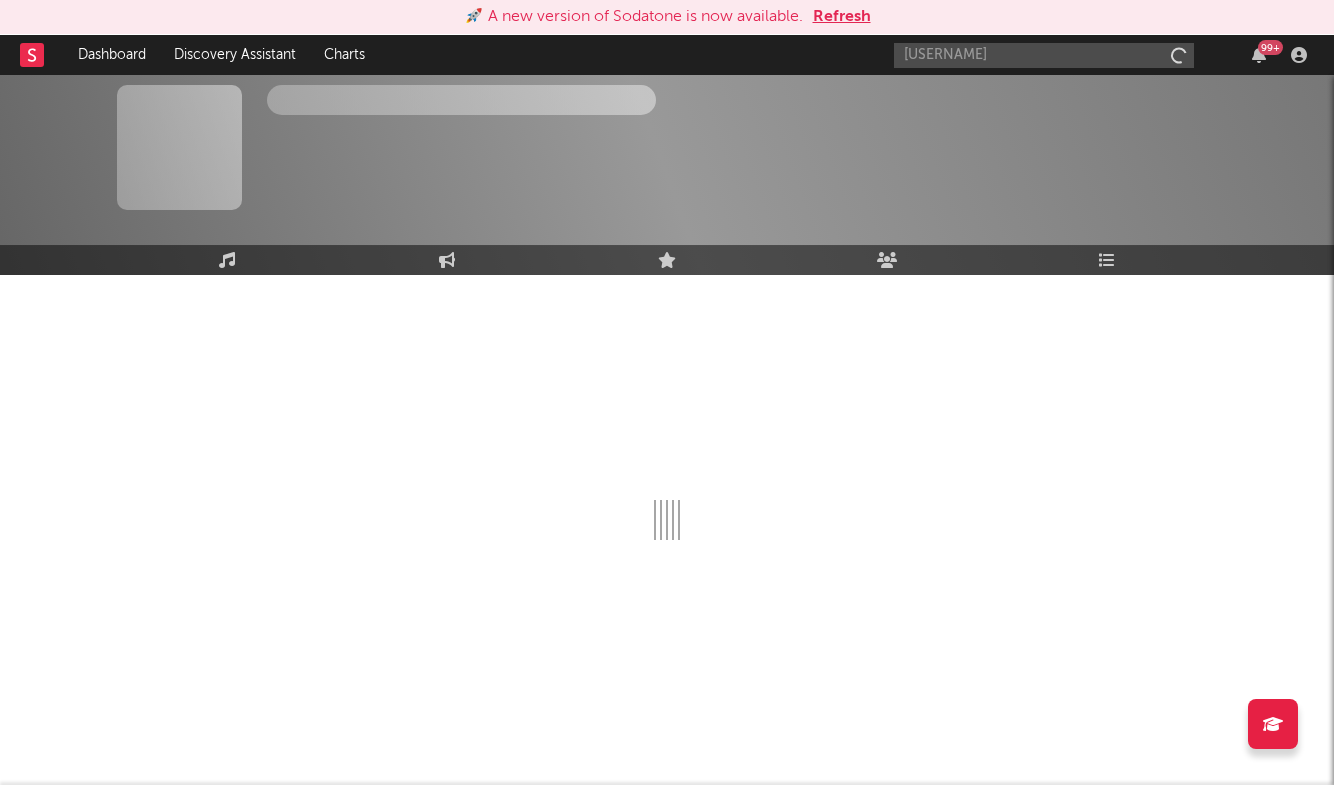 type 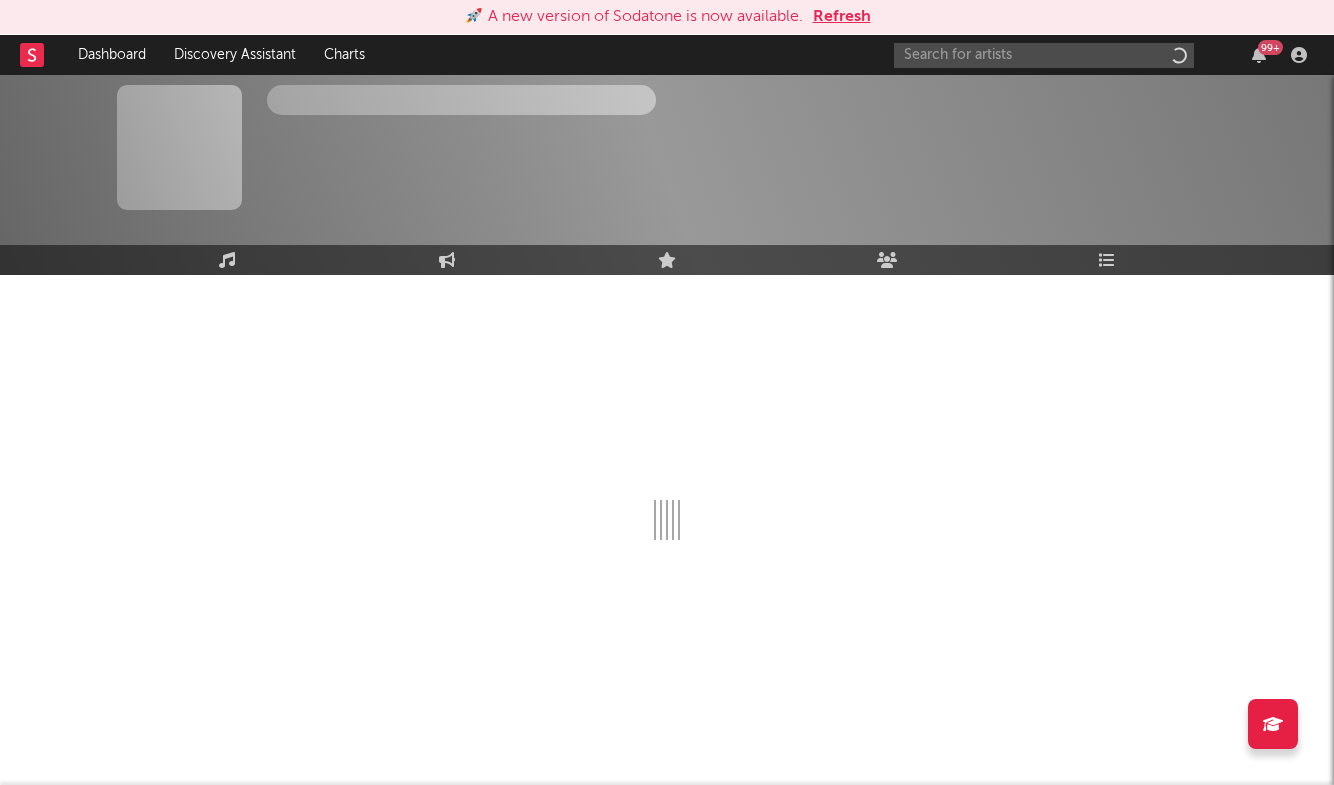 scroll, scrollTop: 0, scrollLeft: 0, axis: both 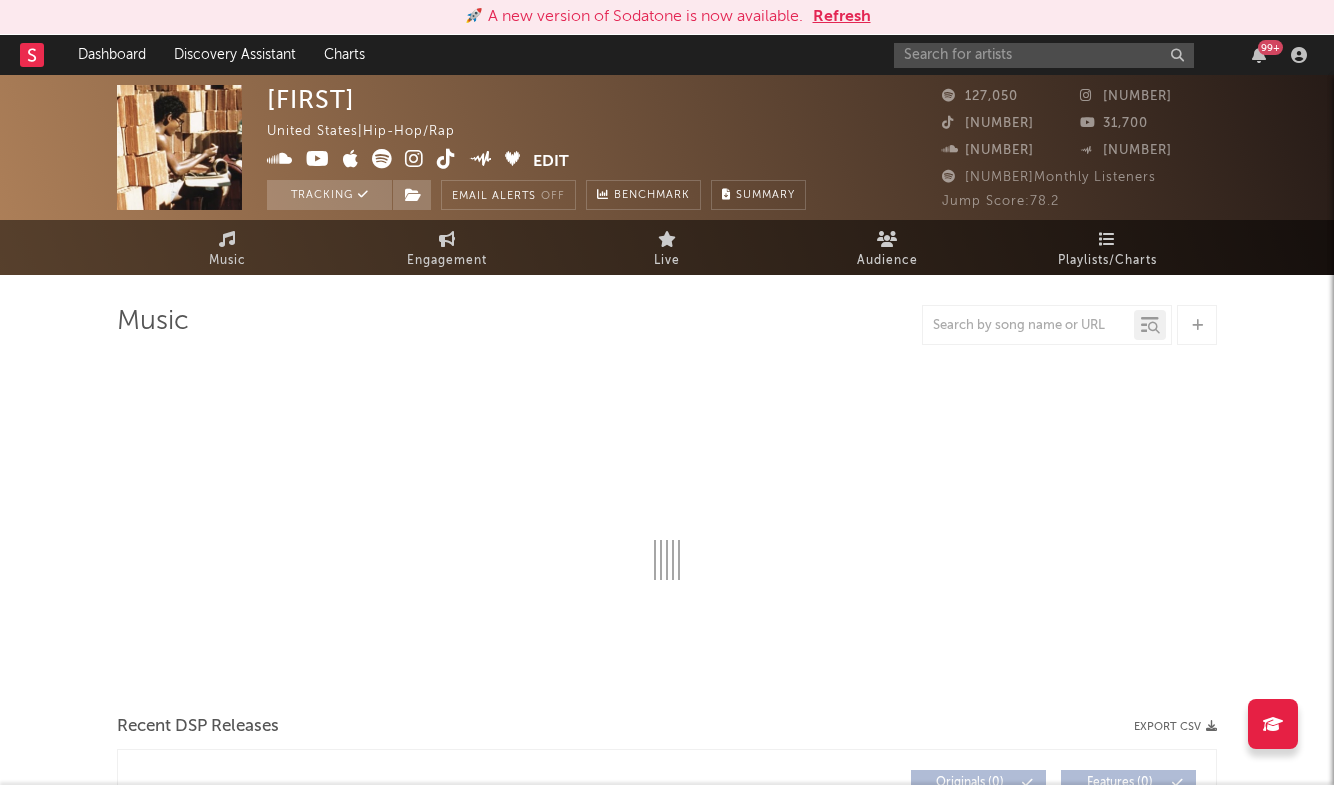 select on "6m" 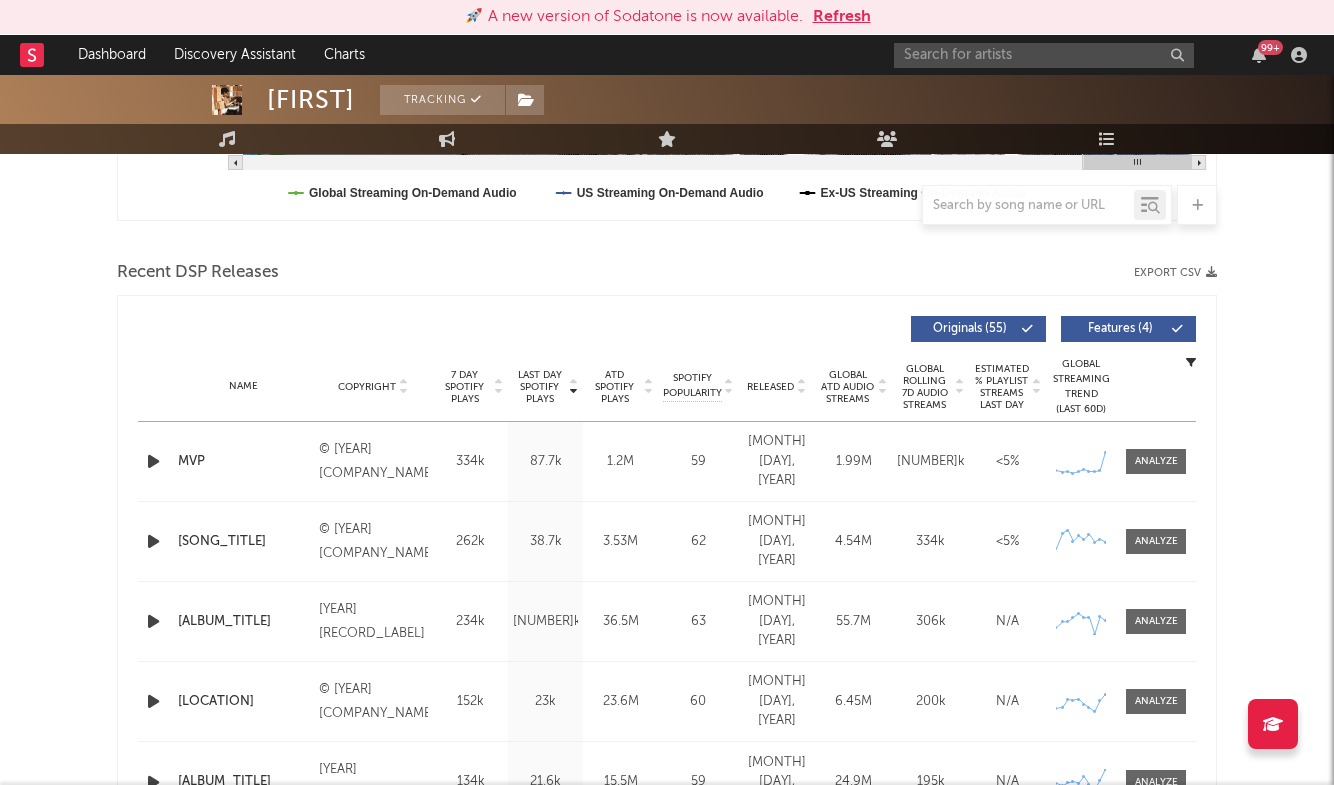 scroll, scrollTop: 613, scrollLeft: 0, axis: vertical 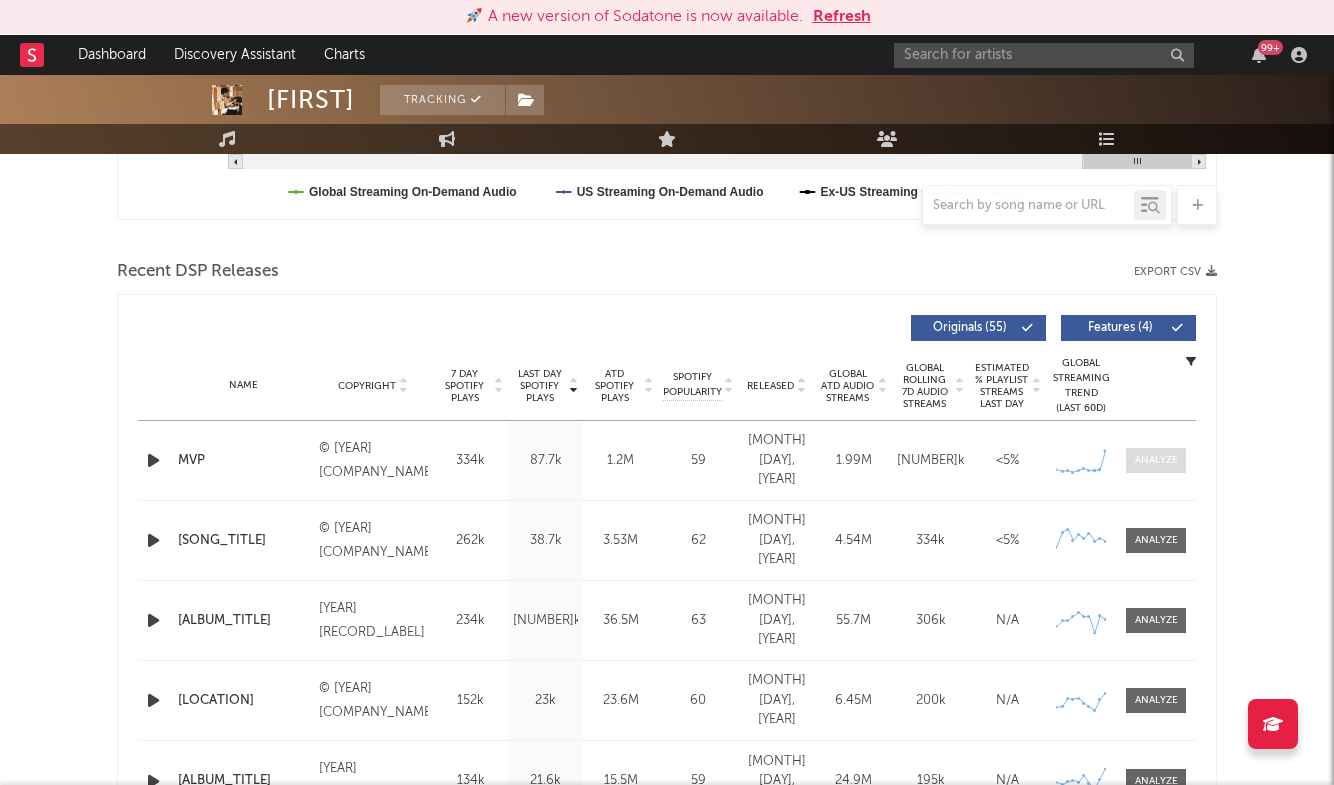 click at bounding box center (1156, 460) 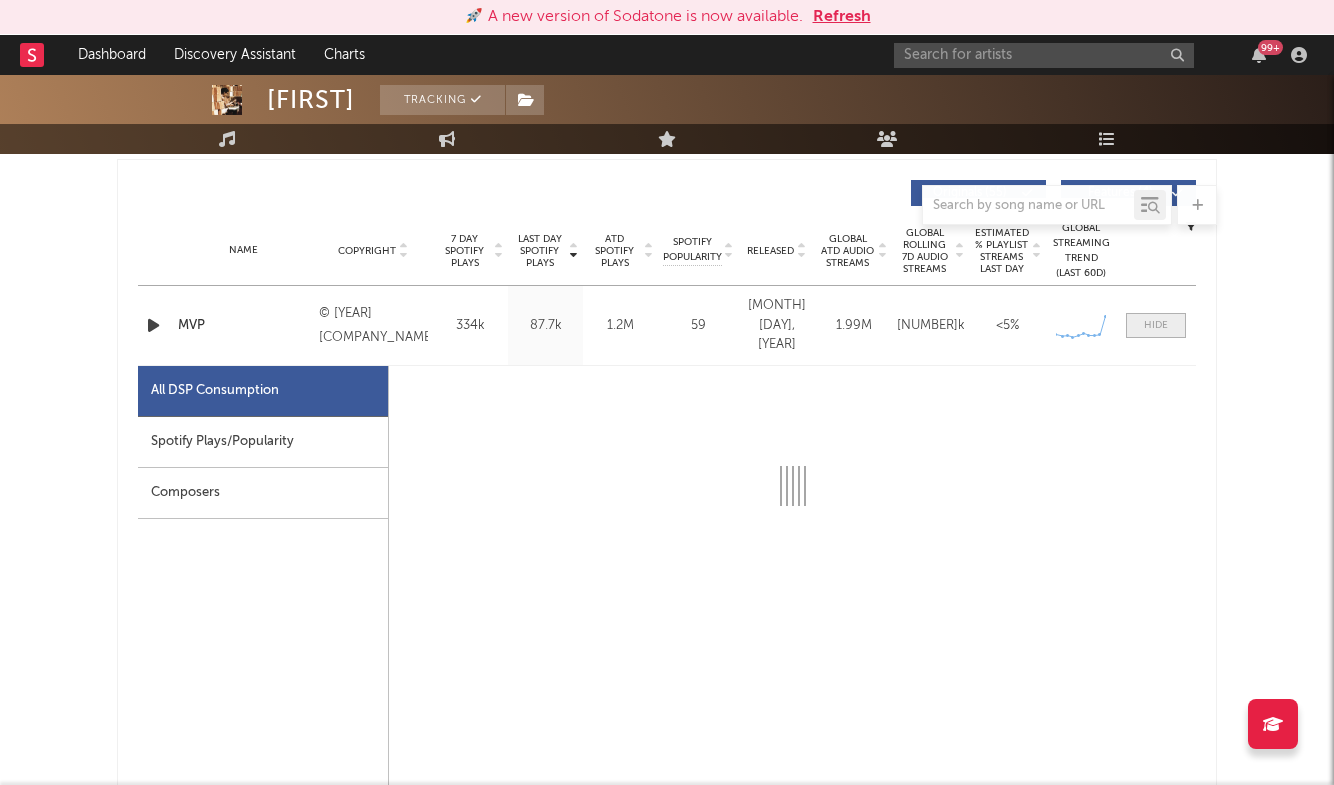 scroll, scrollTop: 761, scrollLeft: 0, axis: vertical 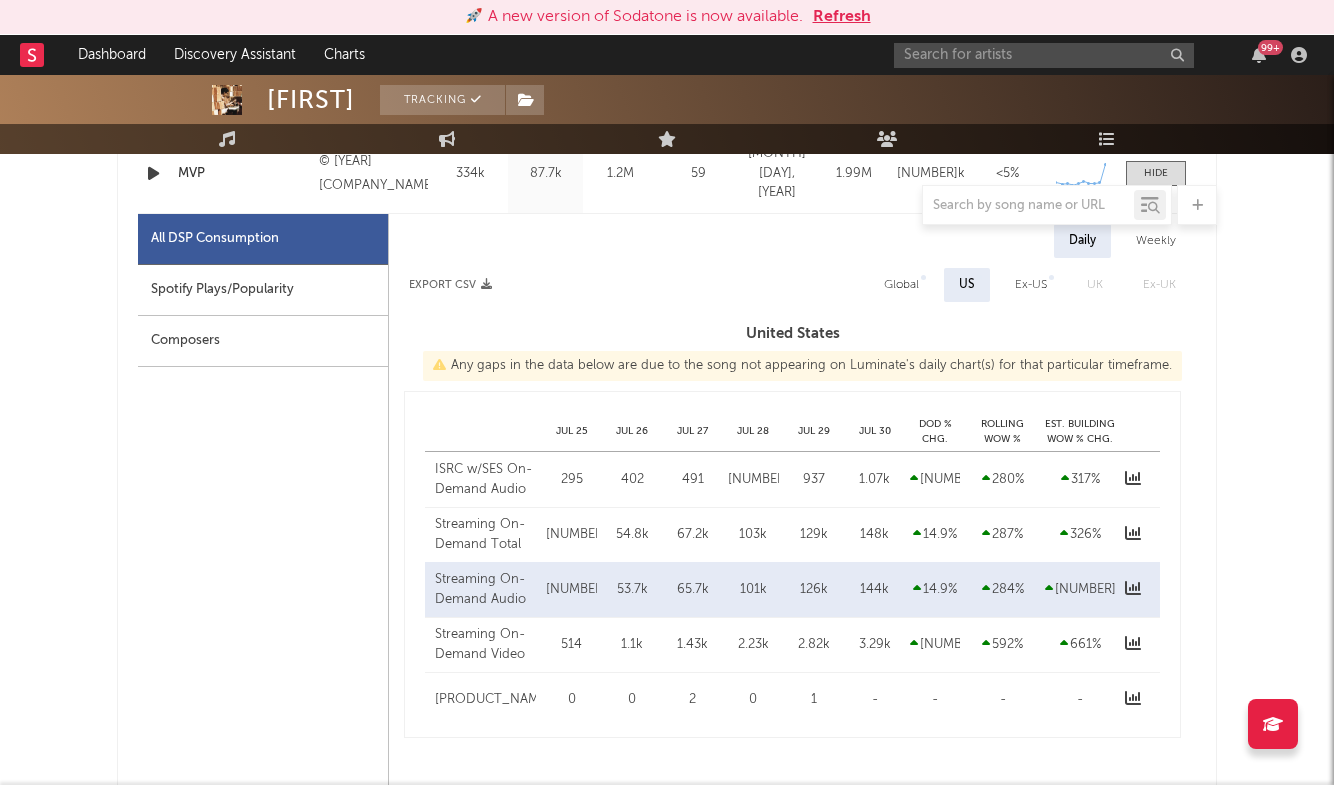 select on "1w" 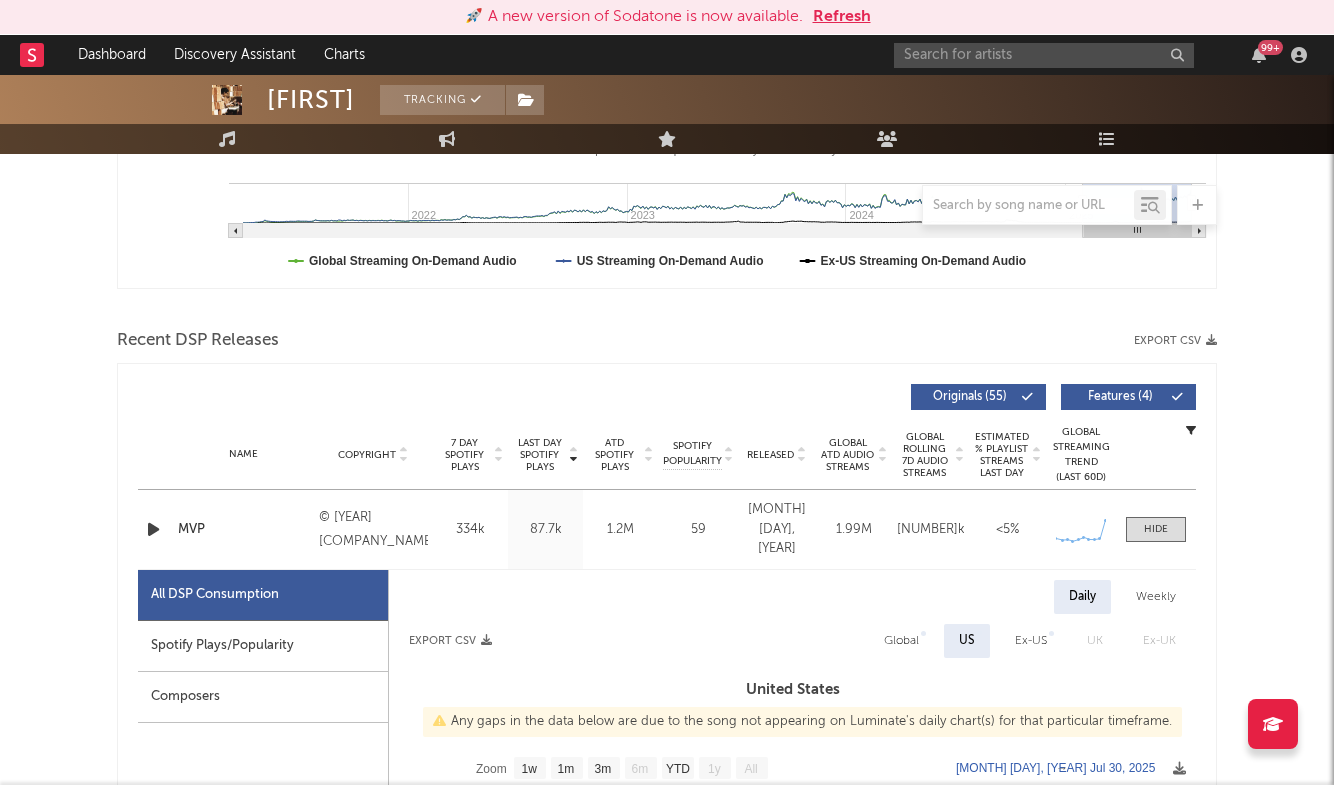 scroll, scrollTop: 544, scrollLeft: 0, axis: vertical 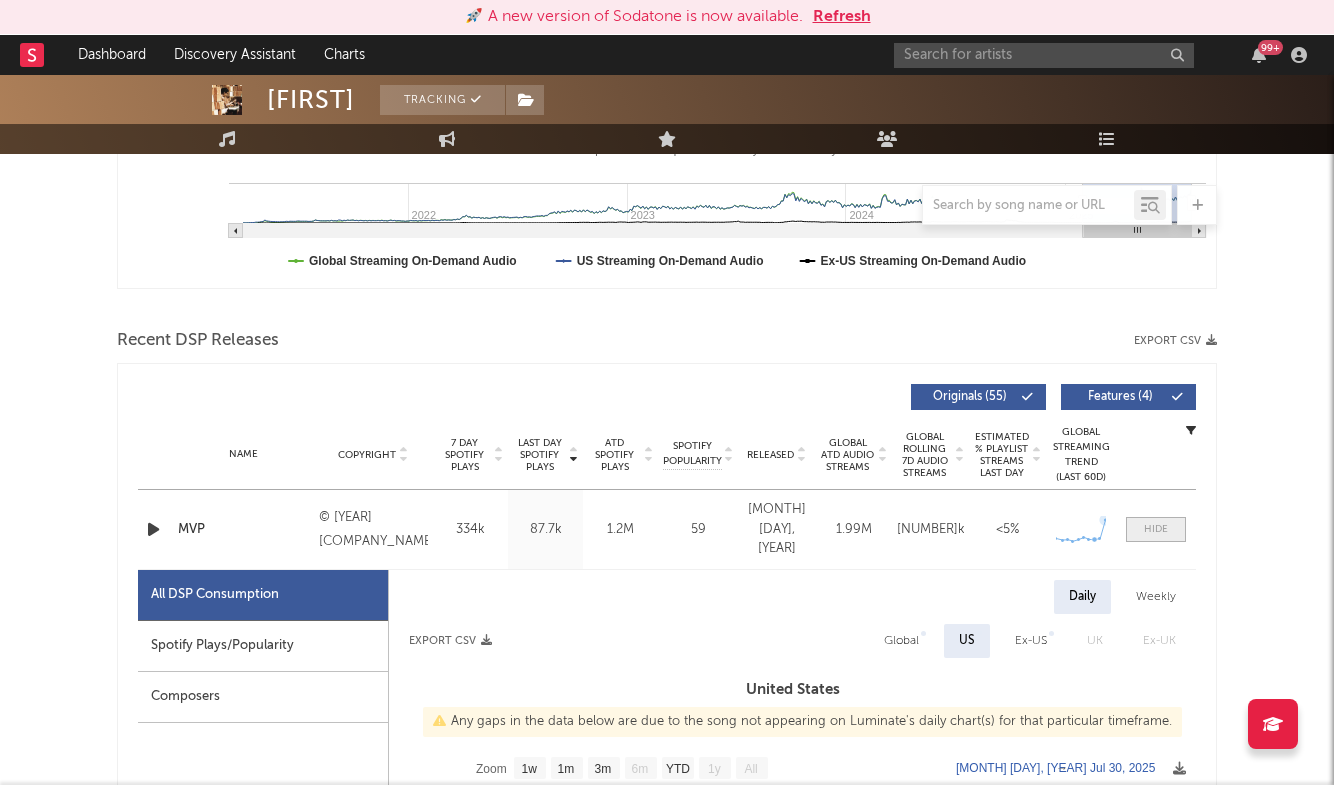 click at bounding box center (1156, 529) 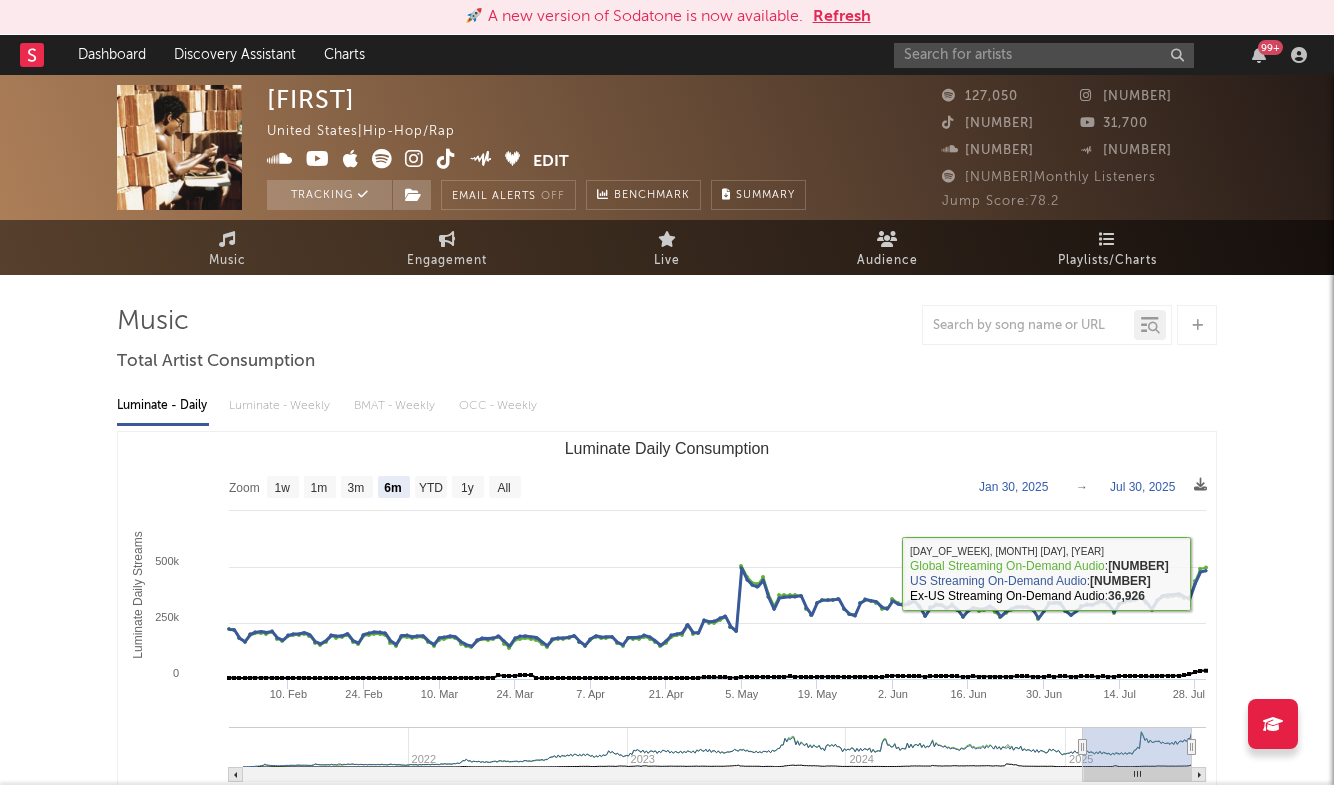 scroll, scrollTop: 0, scrollLeft: 0, axis: both 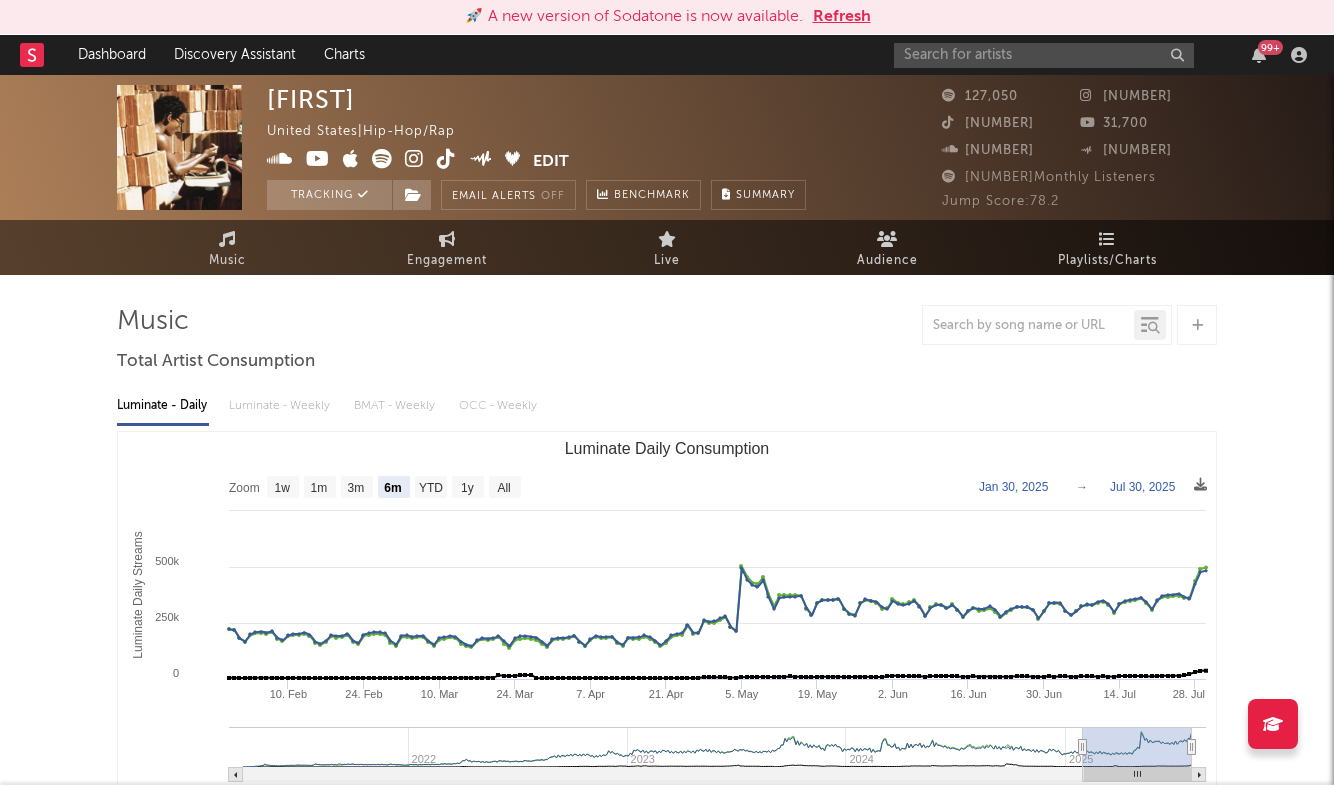 click at bounding box center (667, 325) 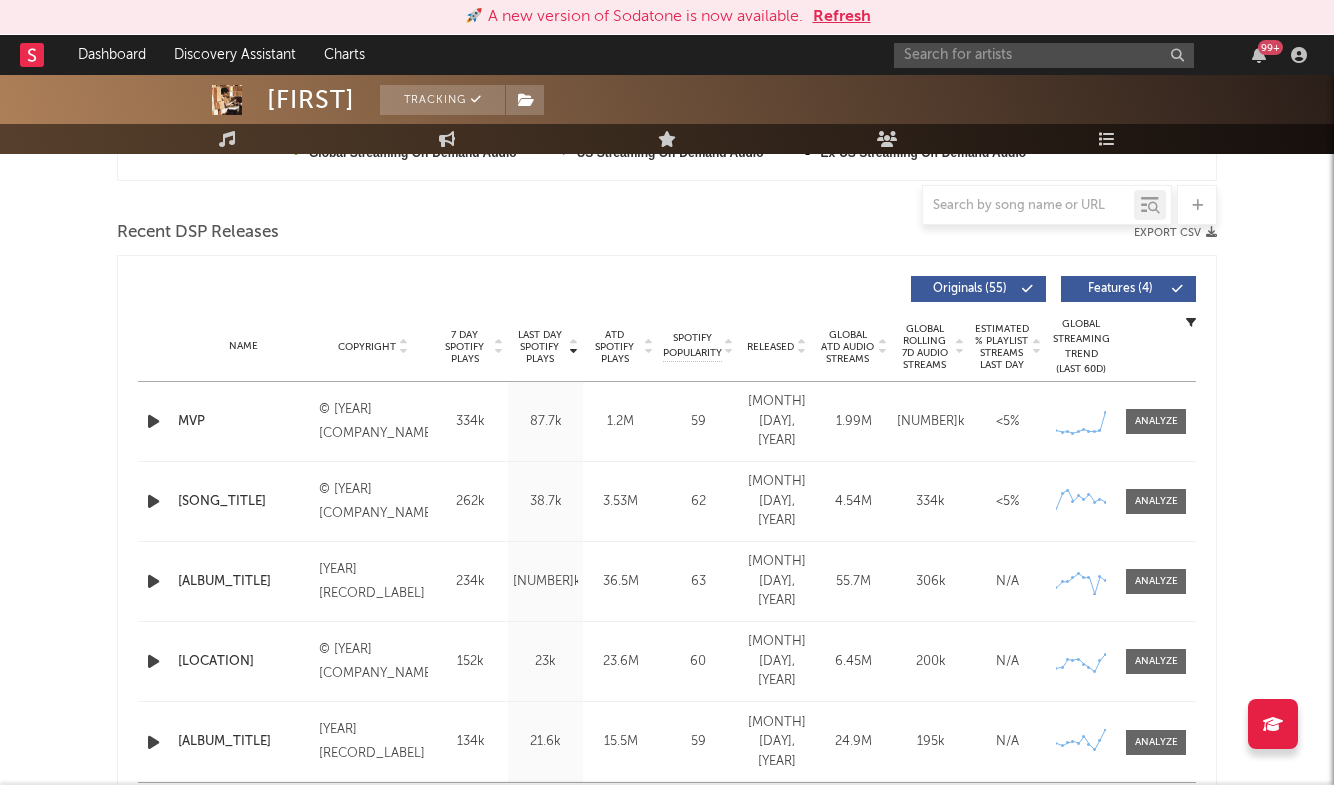 scroll, scrollTop: 659, scrollLeft: 0, axis: vertical 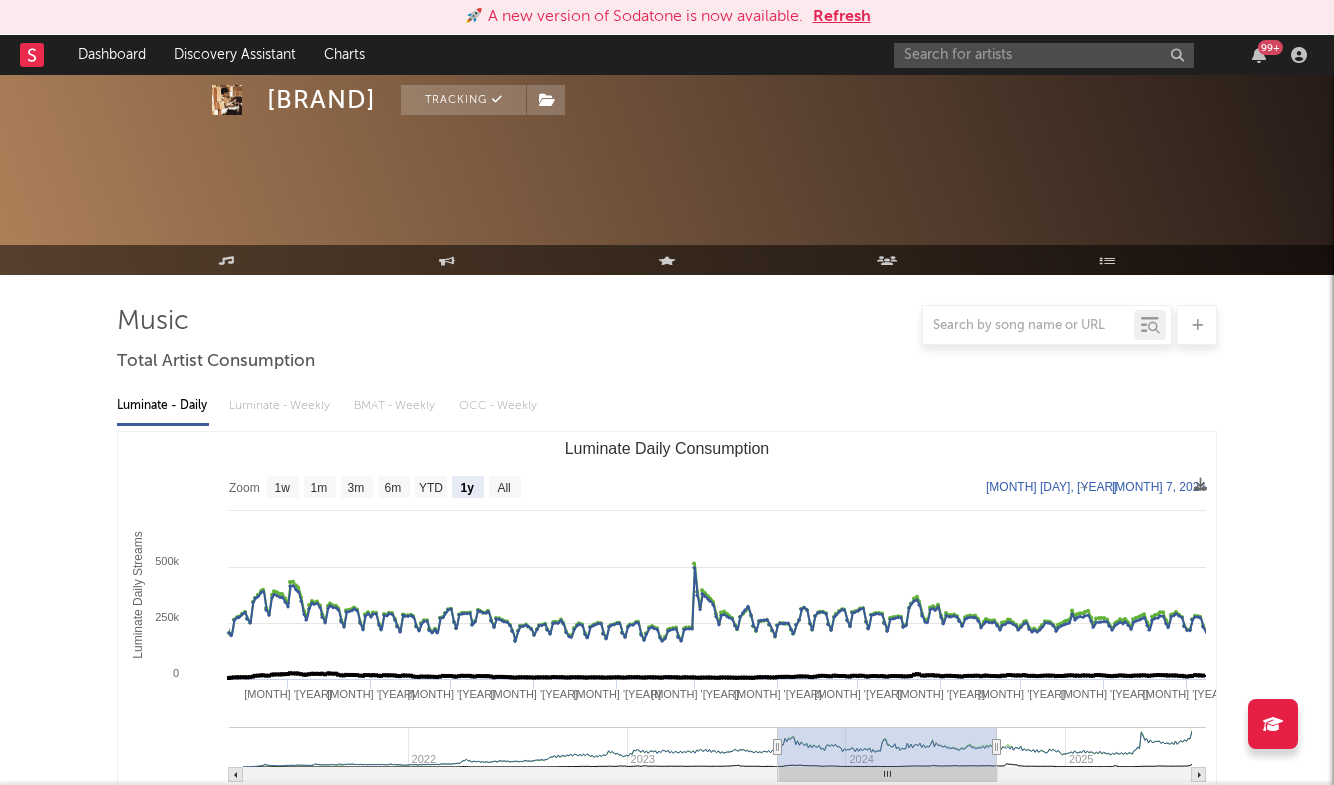 select on "1y" 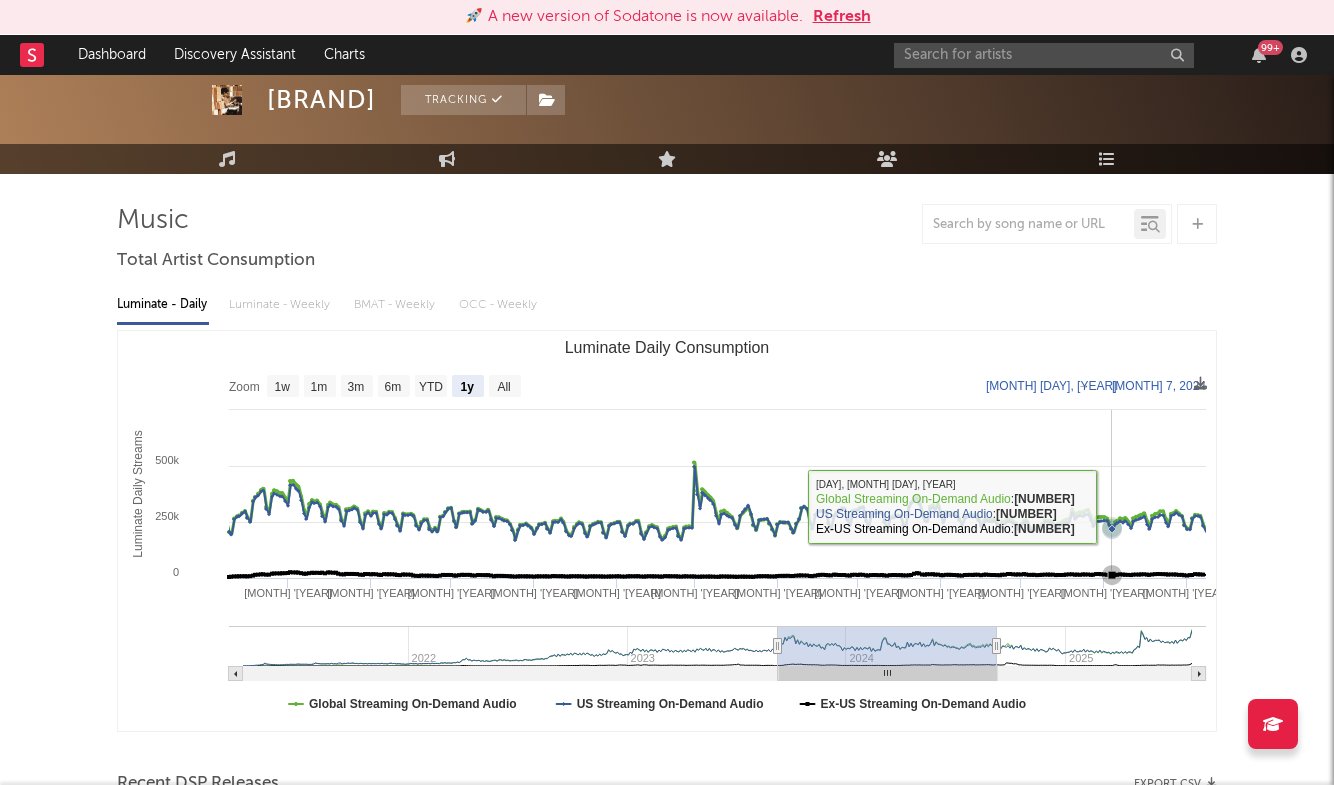 scroll, scrollTop: 196, scrollLeft: 0, axis: vertical 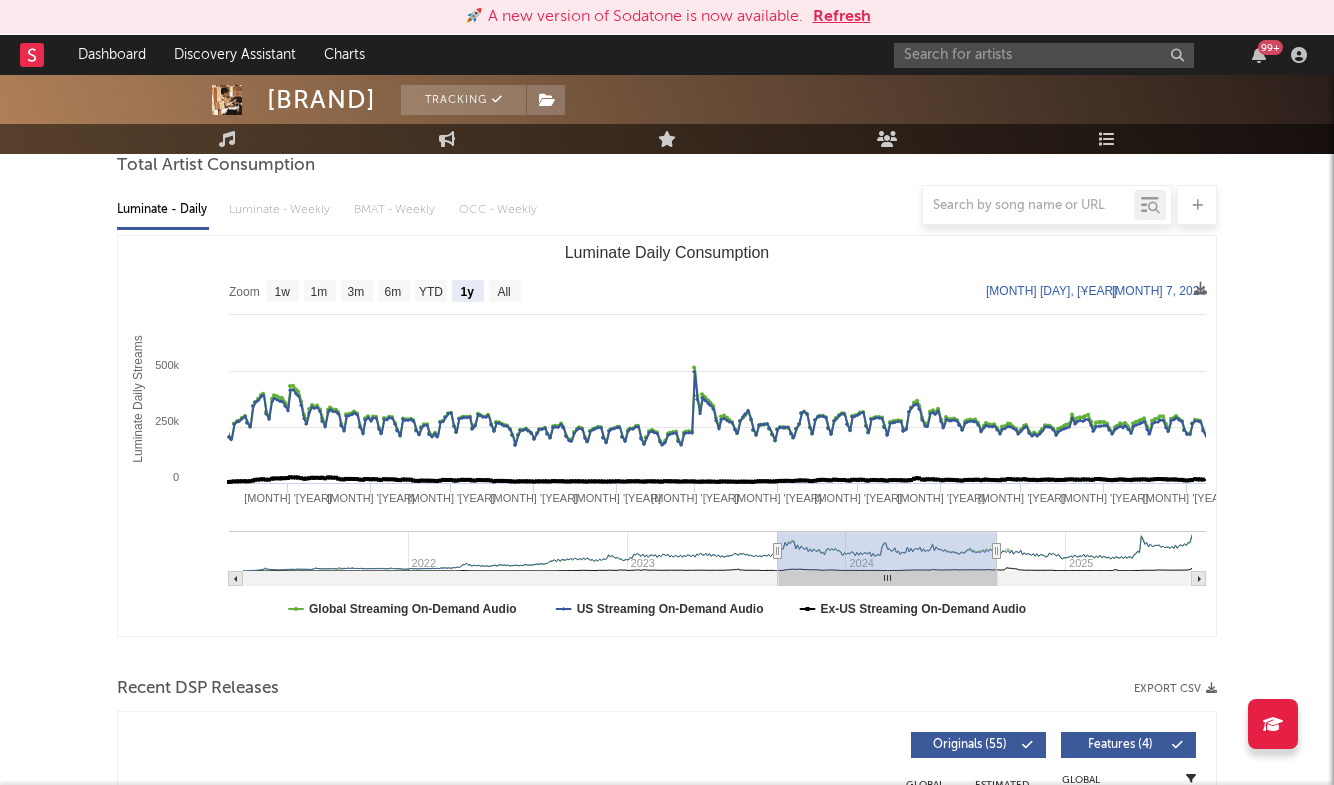 type on "[YEAR]-[MONTH]-[DAY]" 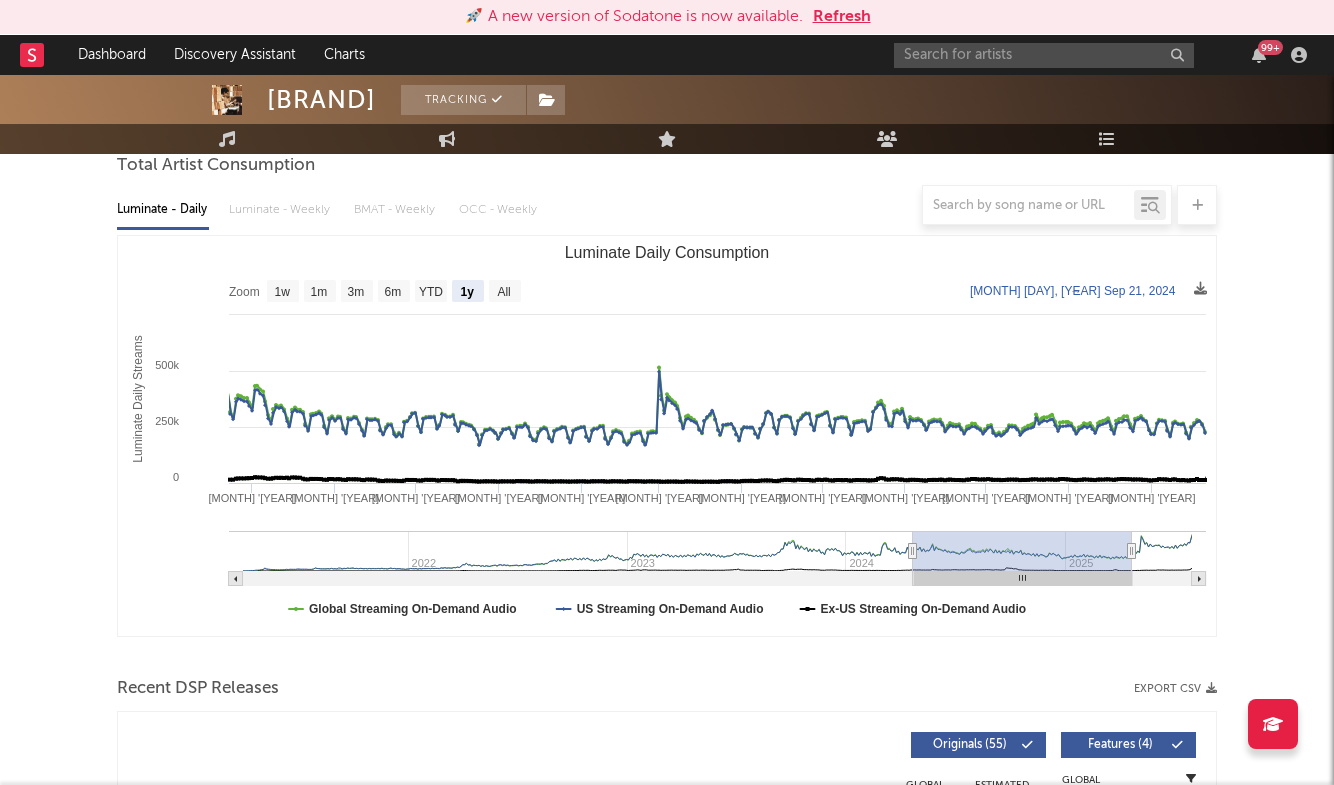 type on "[YEAR]-[MONTH]-[DAY]" 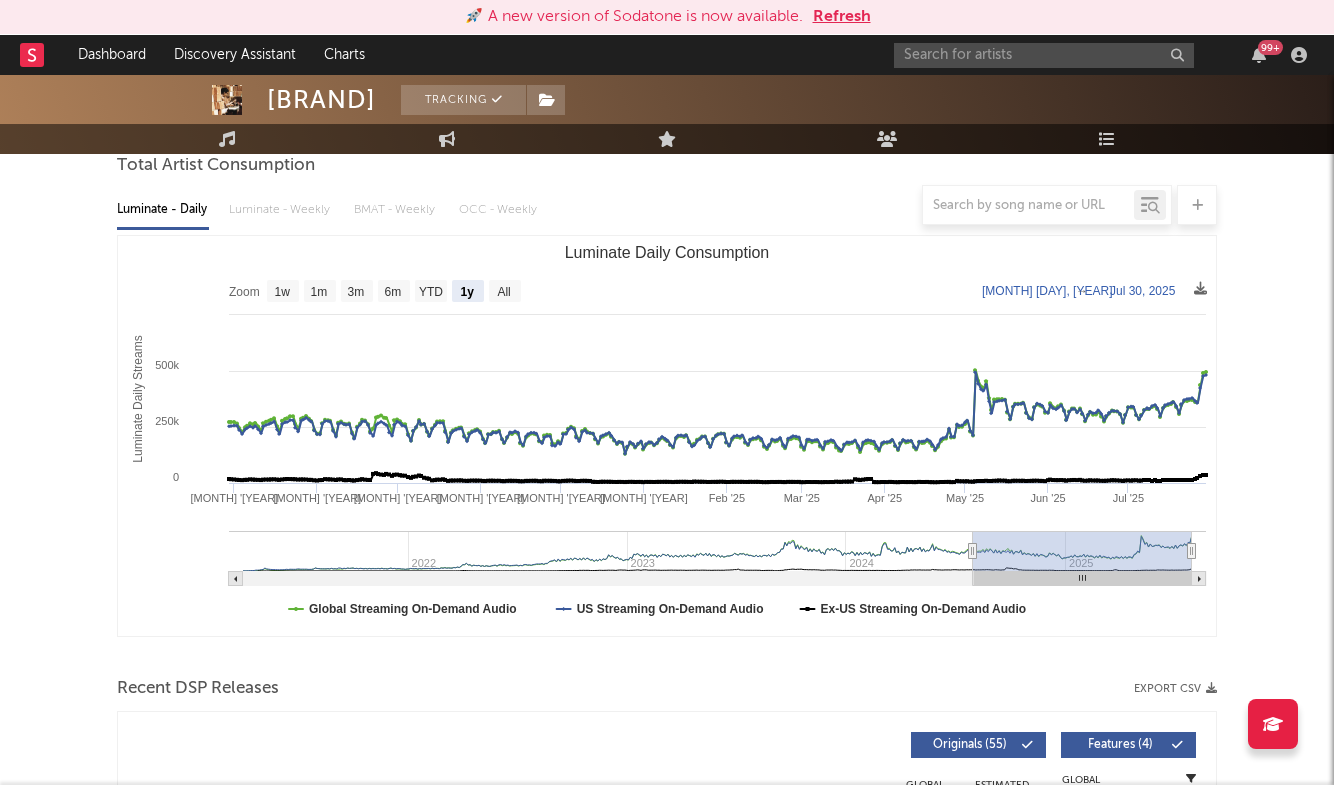 drag, startPoint x: 927, startPoint y: 554, endPoint x: 1187, endPoint y: 541, distance: 260.3248 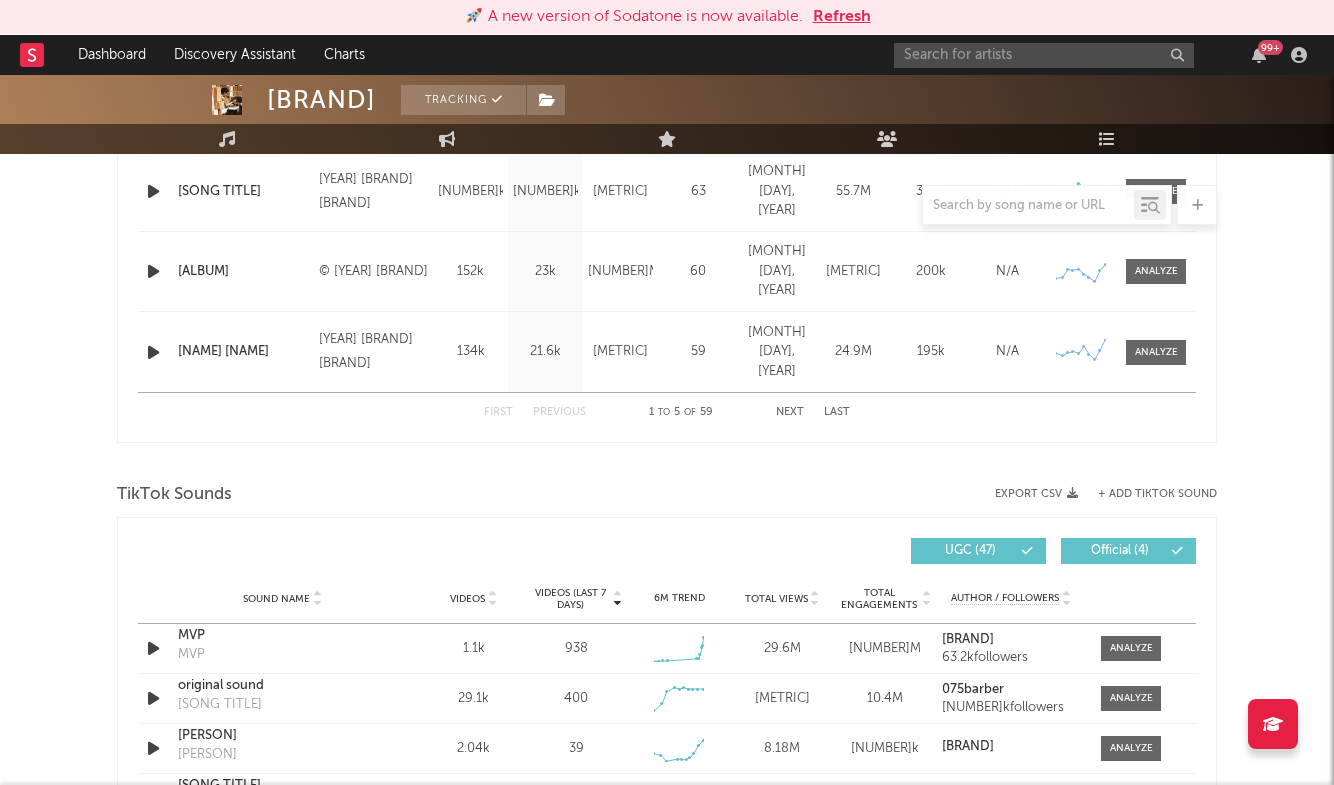 scroll, scrollTop: 1053, scrollLeft: 0, axis: vertical 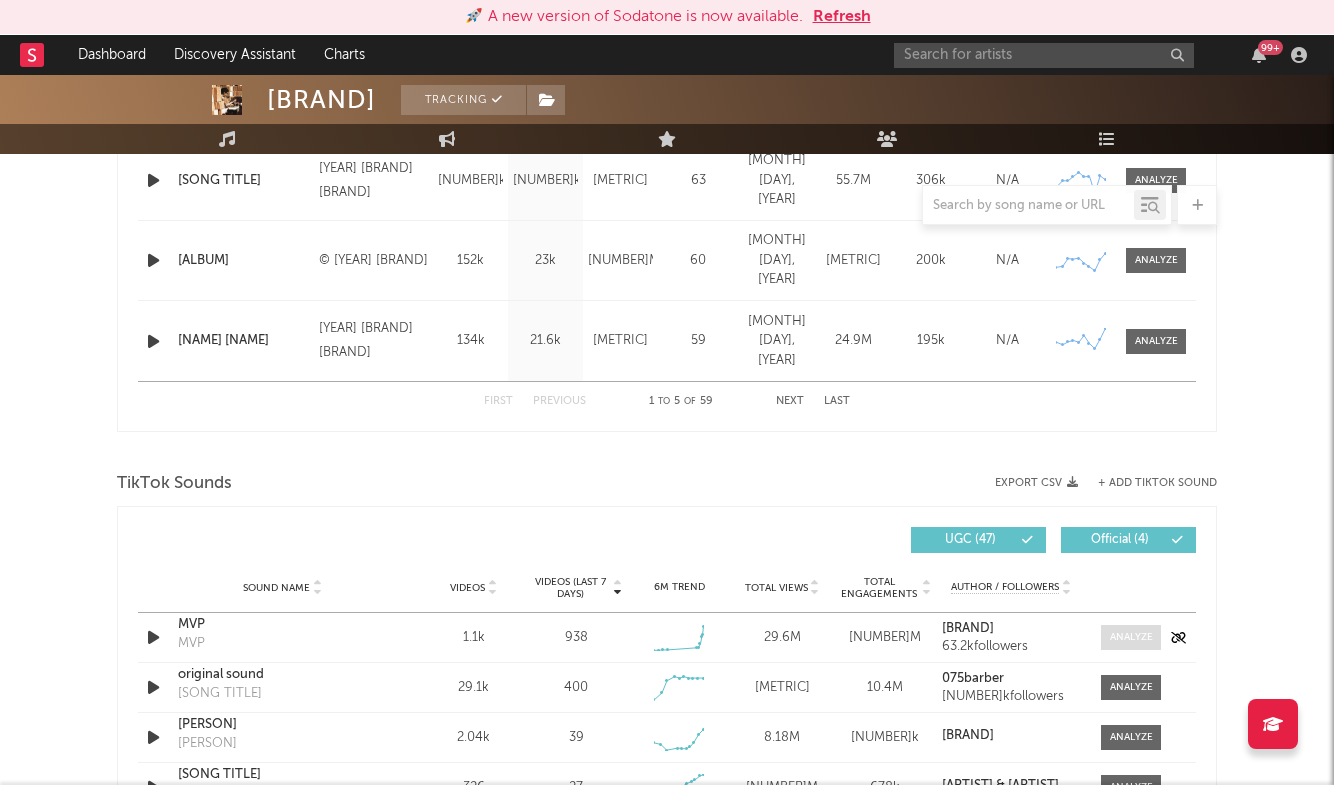 click at bounding box center (1131, 637) 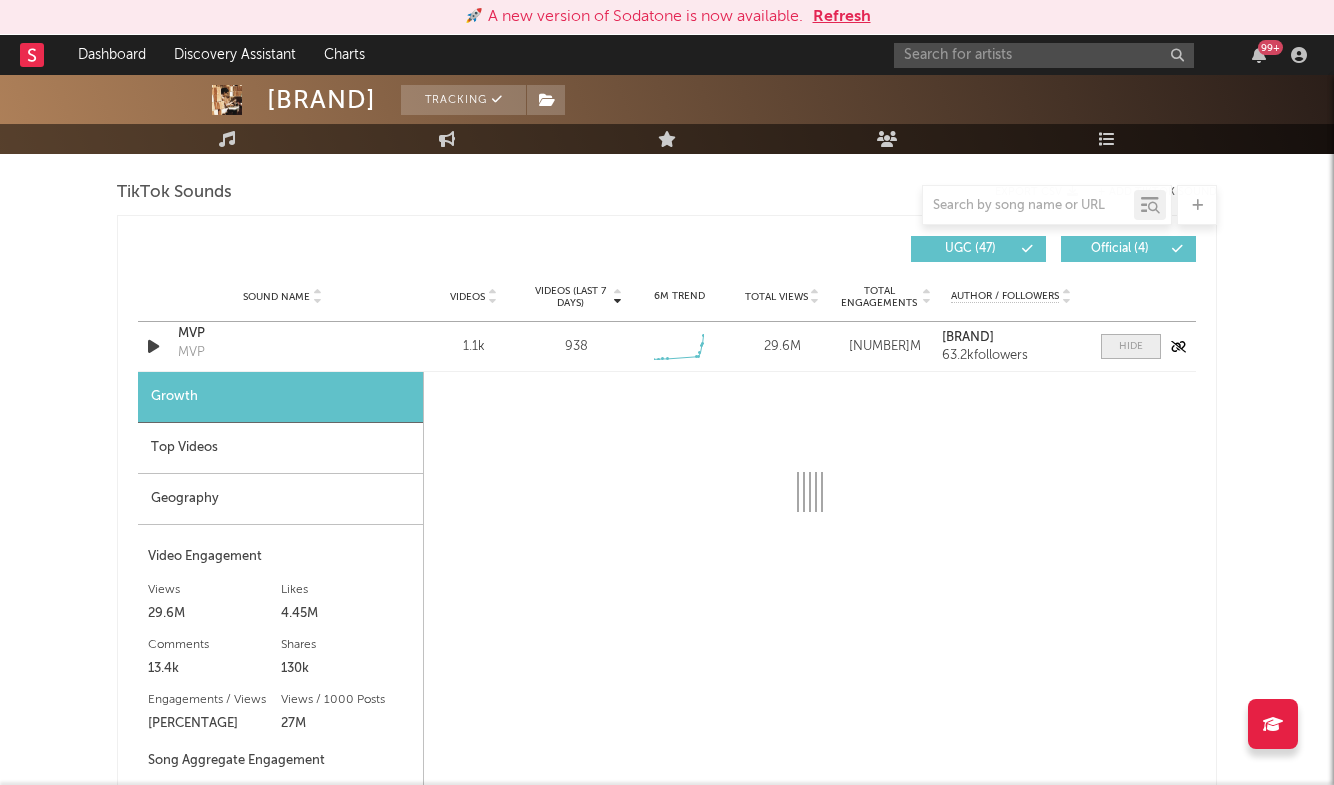 scroll, scrollTop: 1348, scrollLeft: 0, axis: vertical 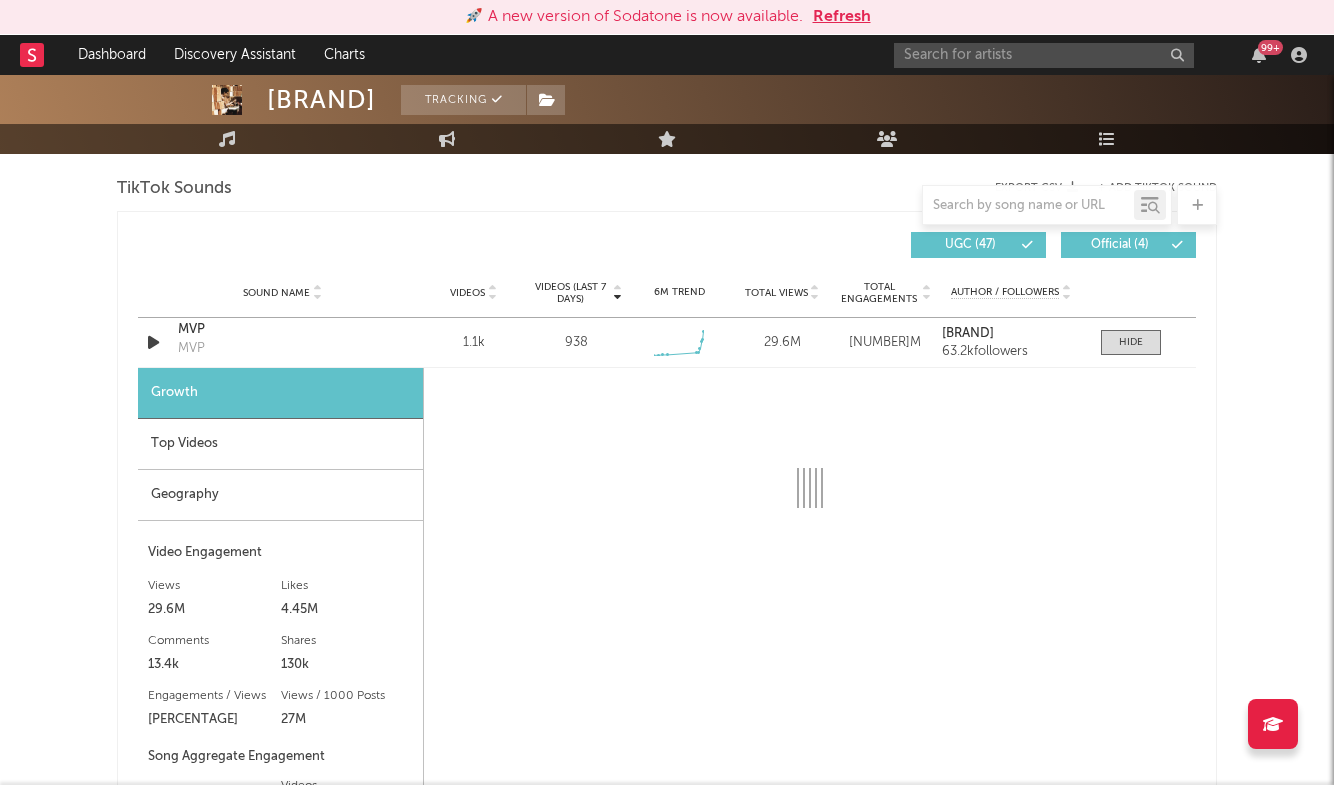 select on "1w" 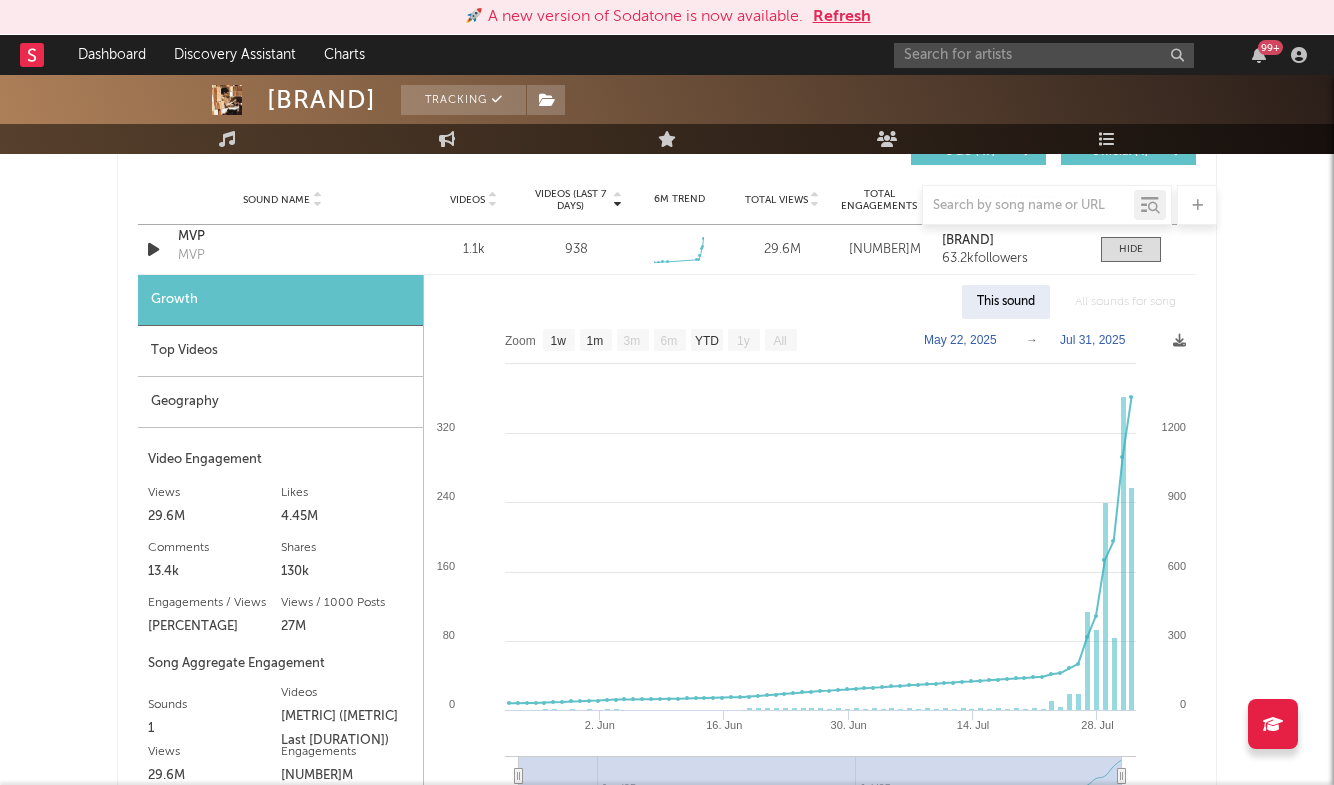 scroll, scrollTop: 1459, scrollLeft: 0, axis: vertical 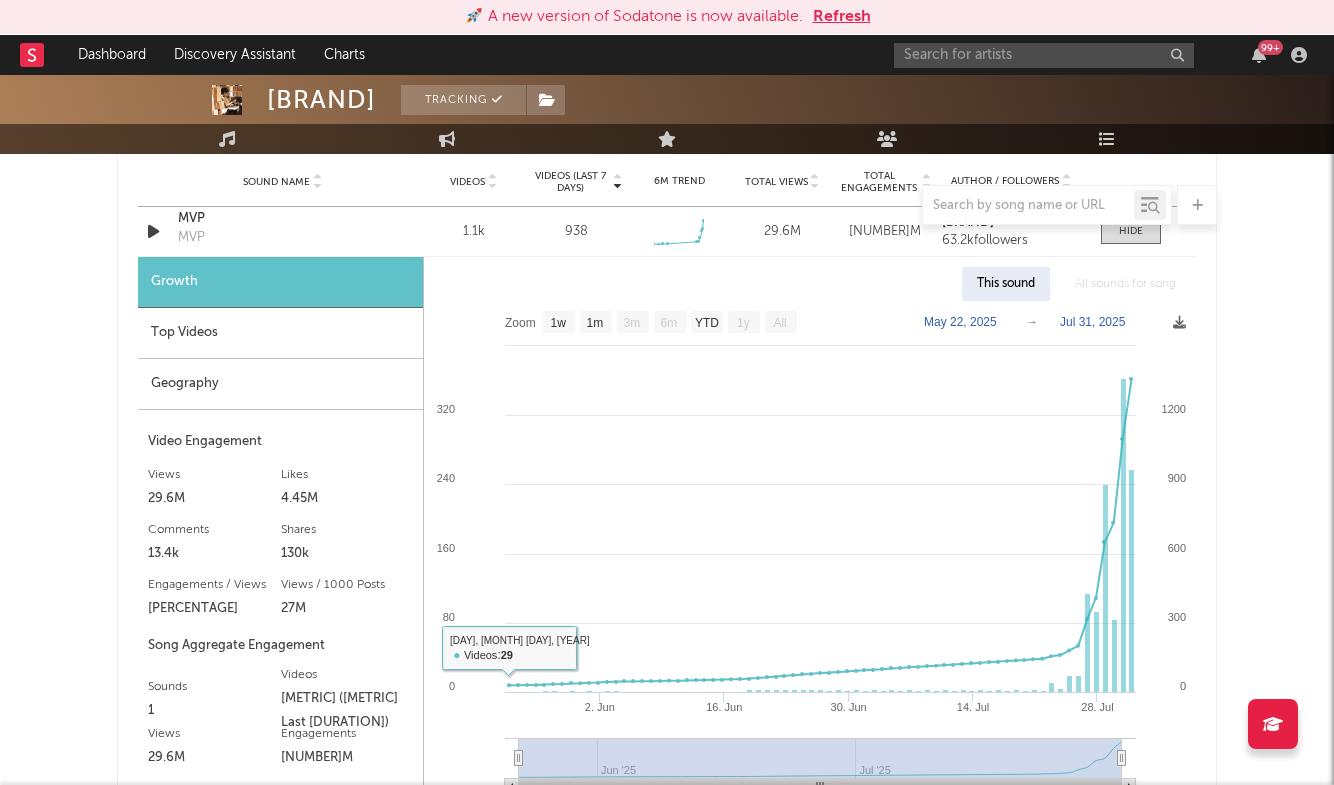 click on "Top Videos" at bounding box center (280, 333) 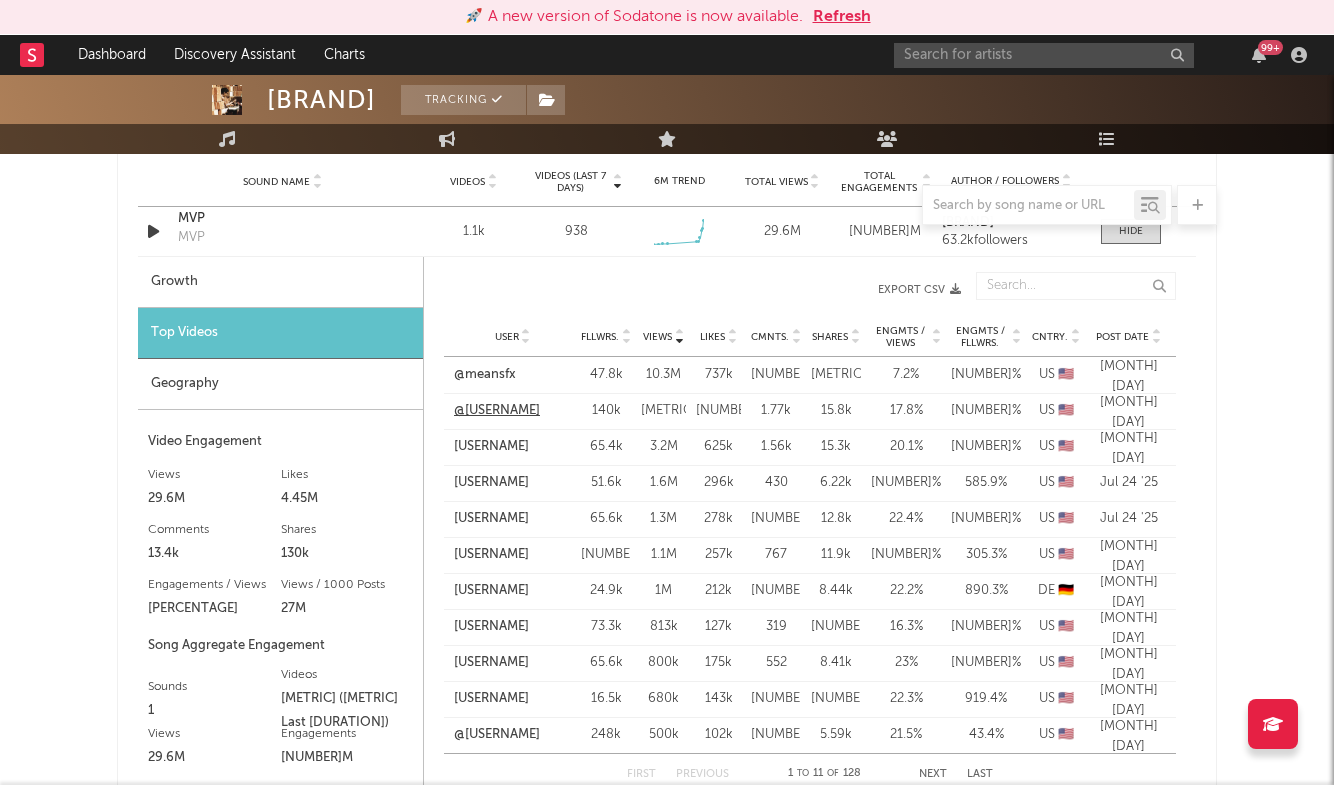 click on "@[USERNAME]" at bounding box center [497, 411] 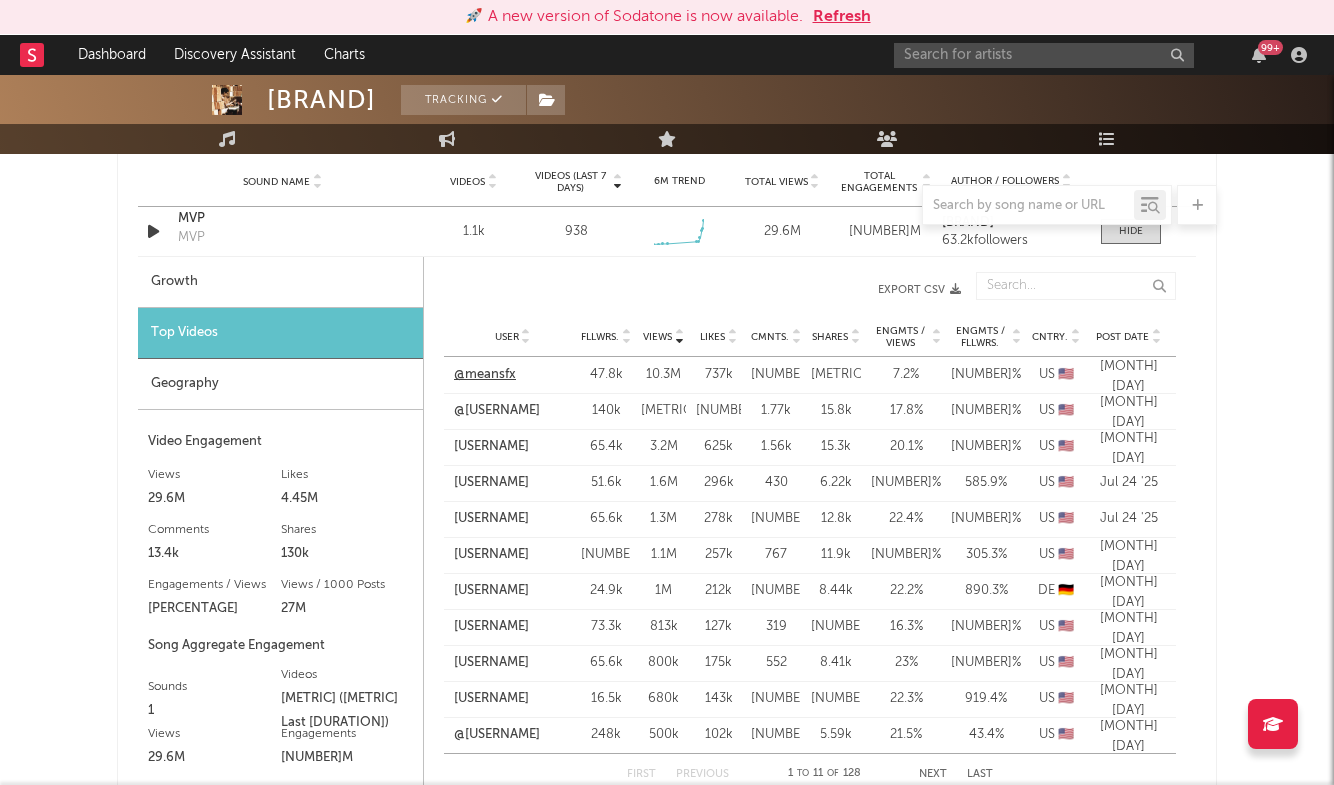 click on "@meansfx" at bounding box center (485, 375) 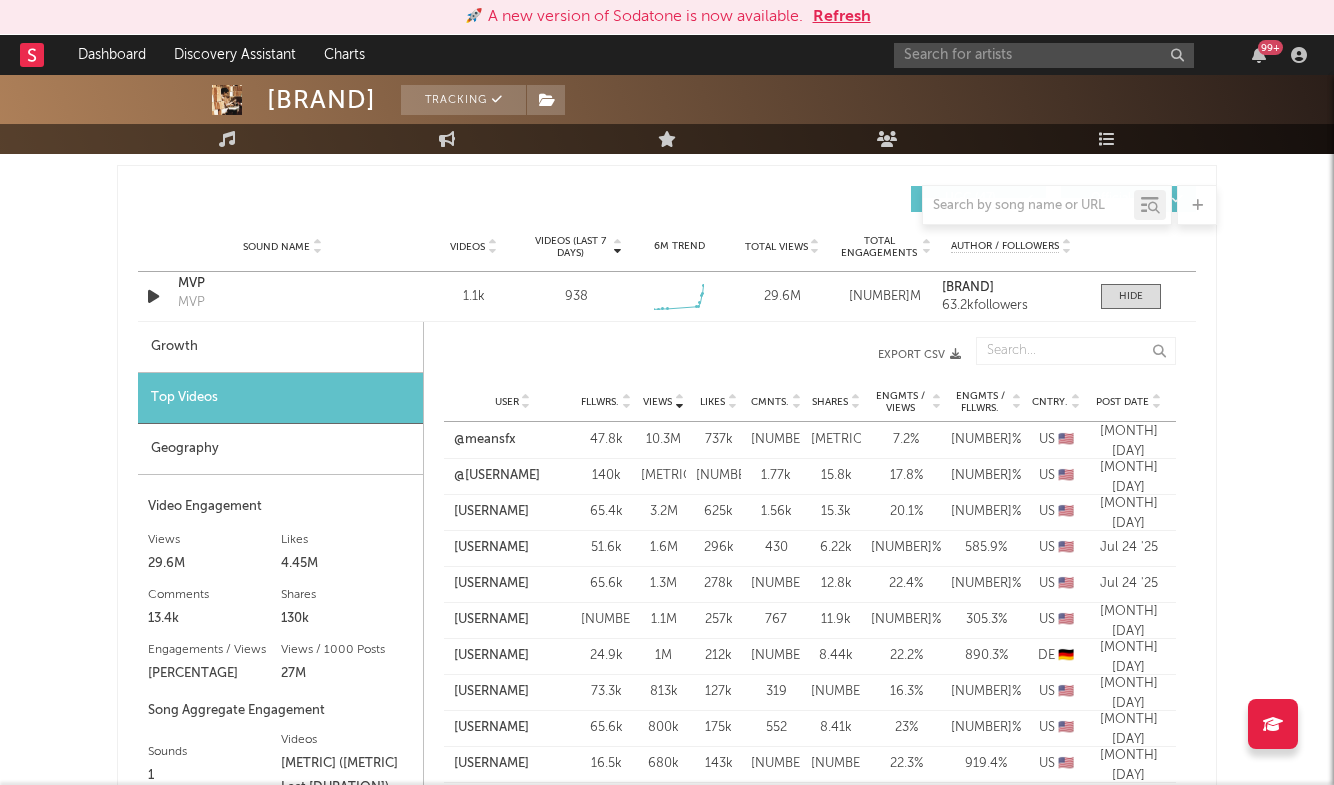 scroll, scrollTop: 1395, scrollLeft: 0, axis: vertical 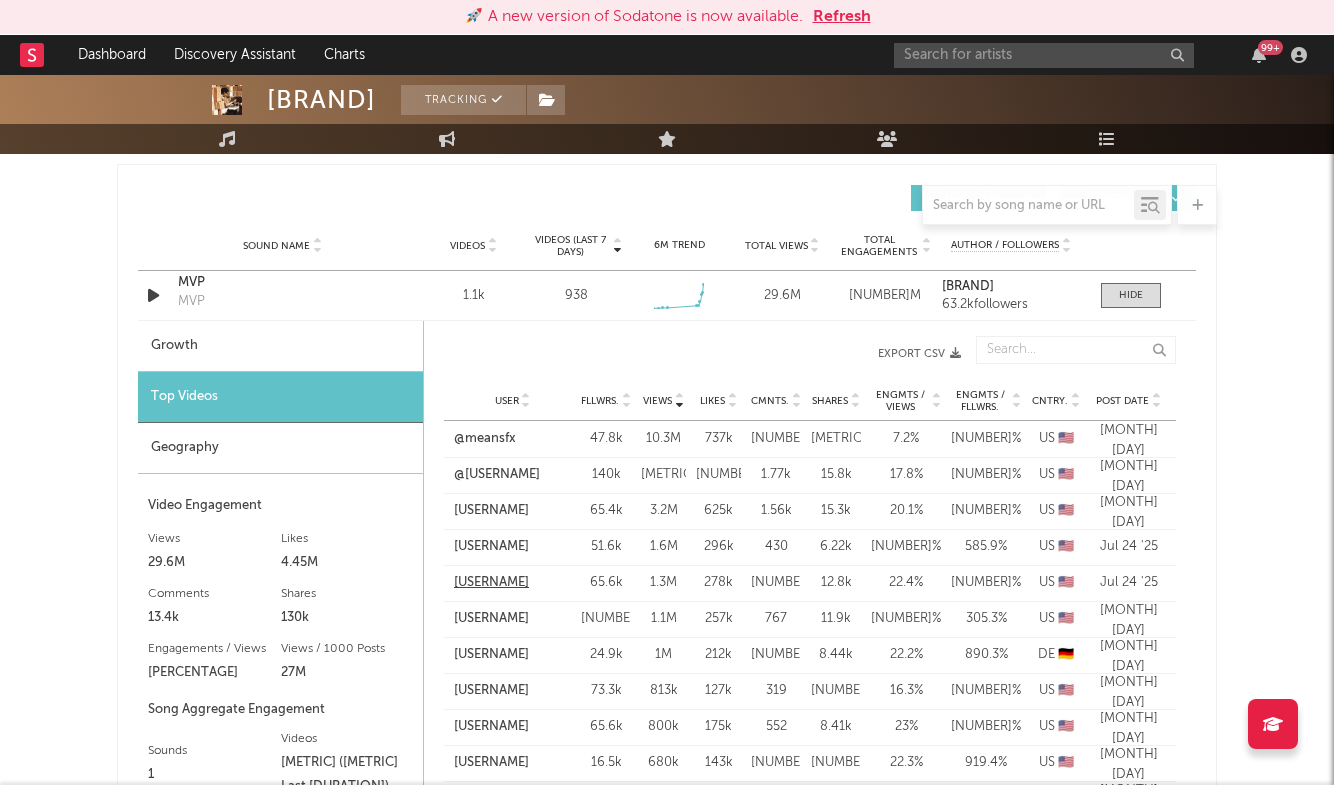 click on "[USERNAME]" at bounding box center [491, 583] 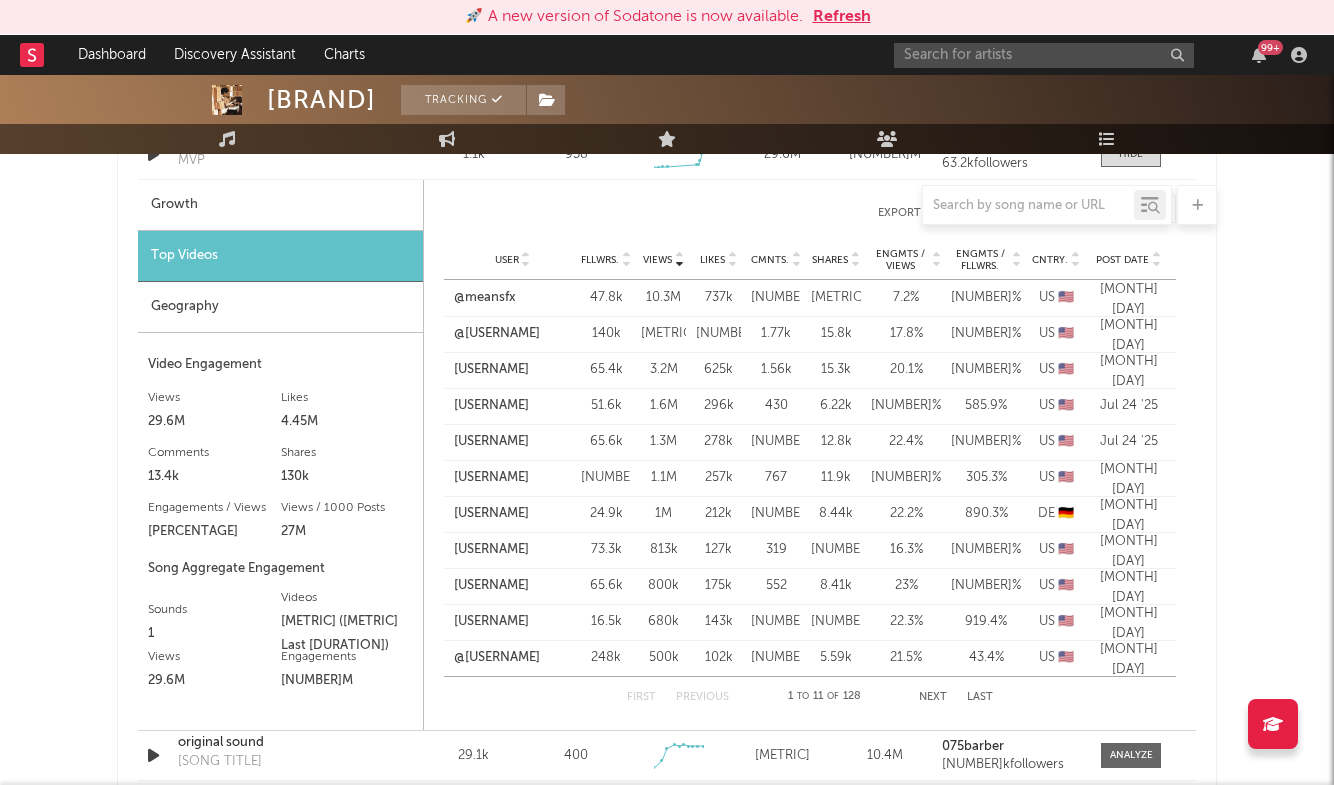 scroll, scrollTop: 1540, scrollLeft: 0, axis: vertical 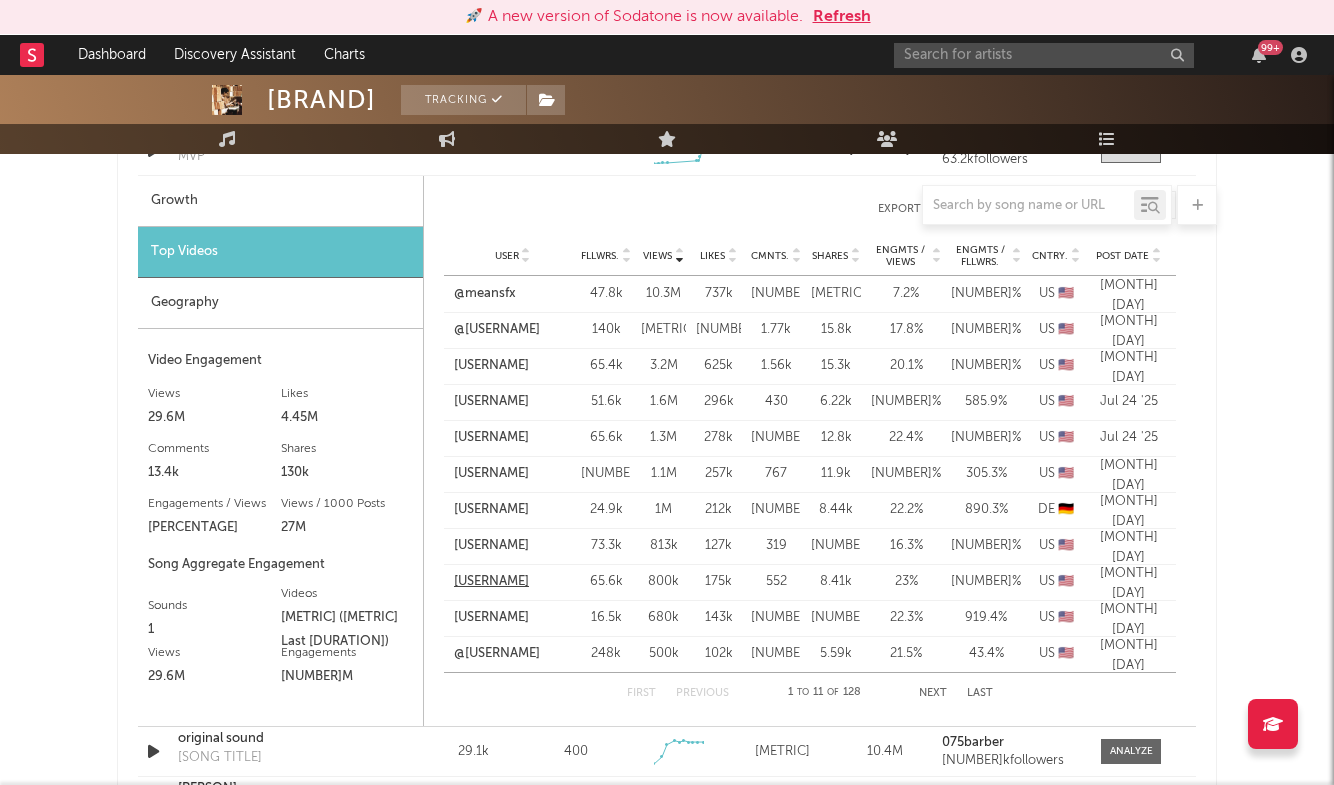 click on "[USERNAME]" at bounding box center [491, 582] 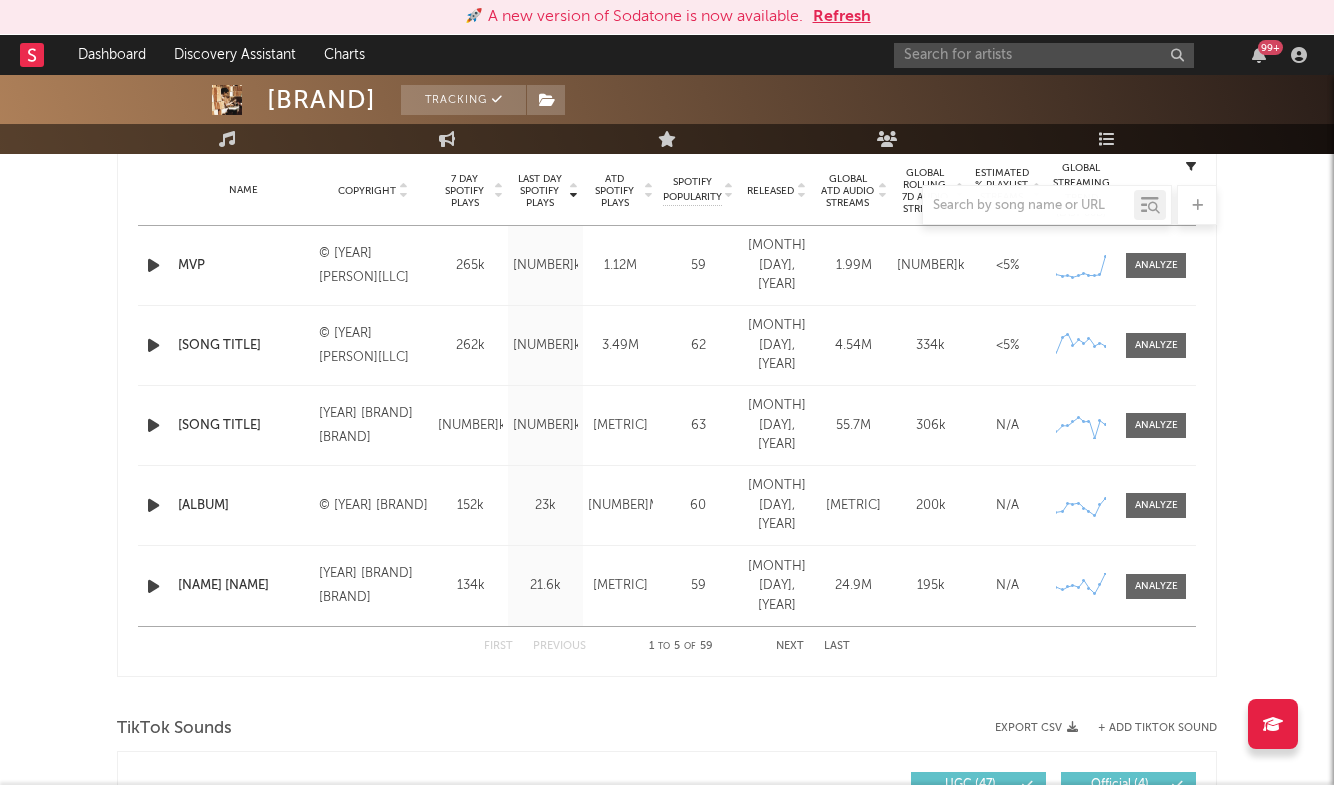 scroll, scrollTop: 693, scrollLeft: 0, axis: vertical 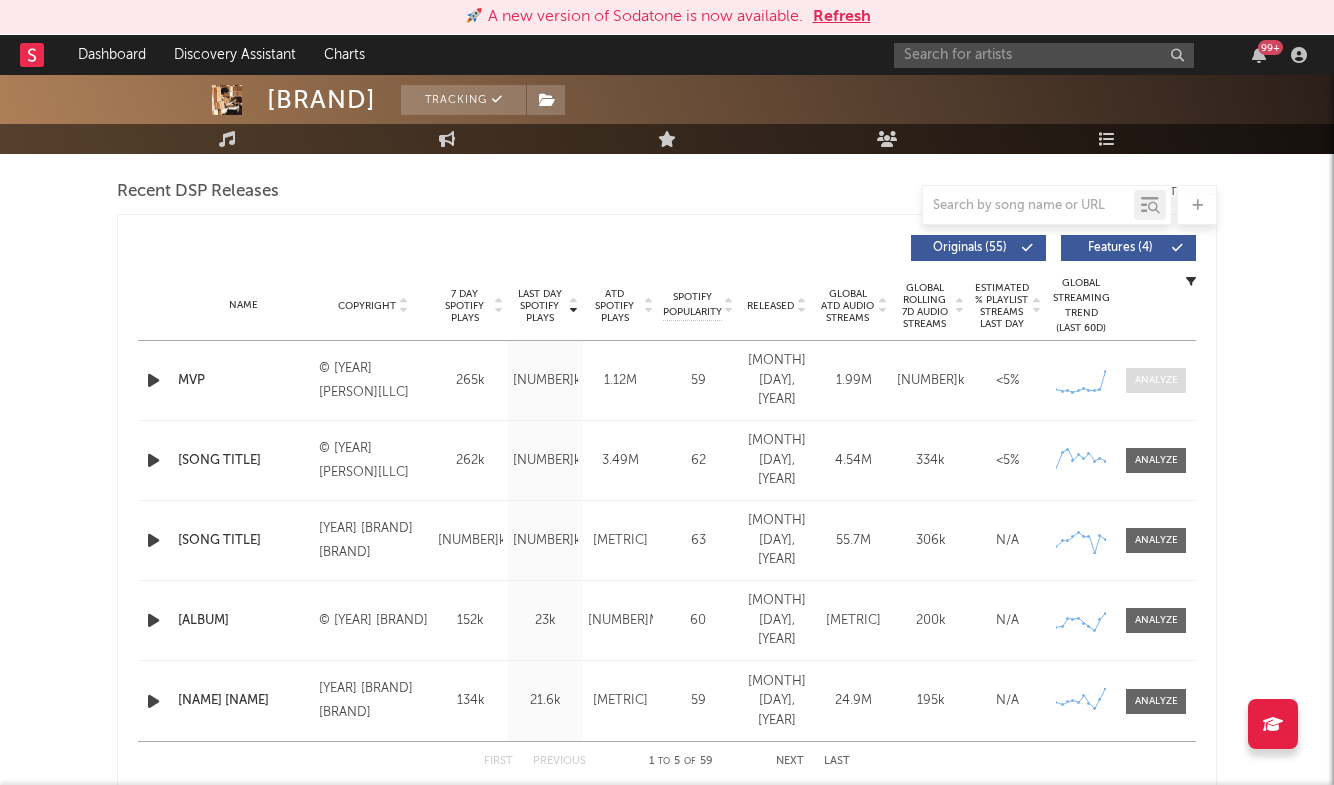 click at bounding box center [1156, 380] 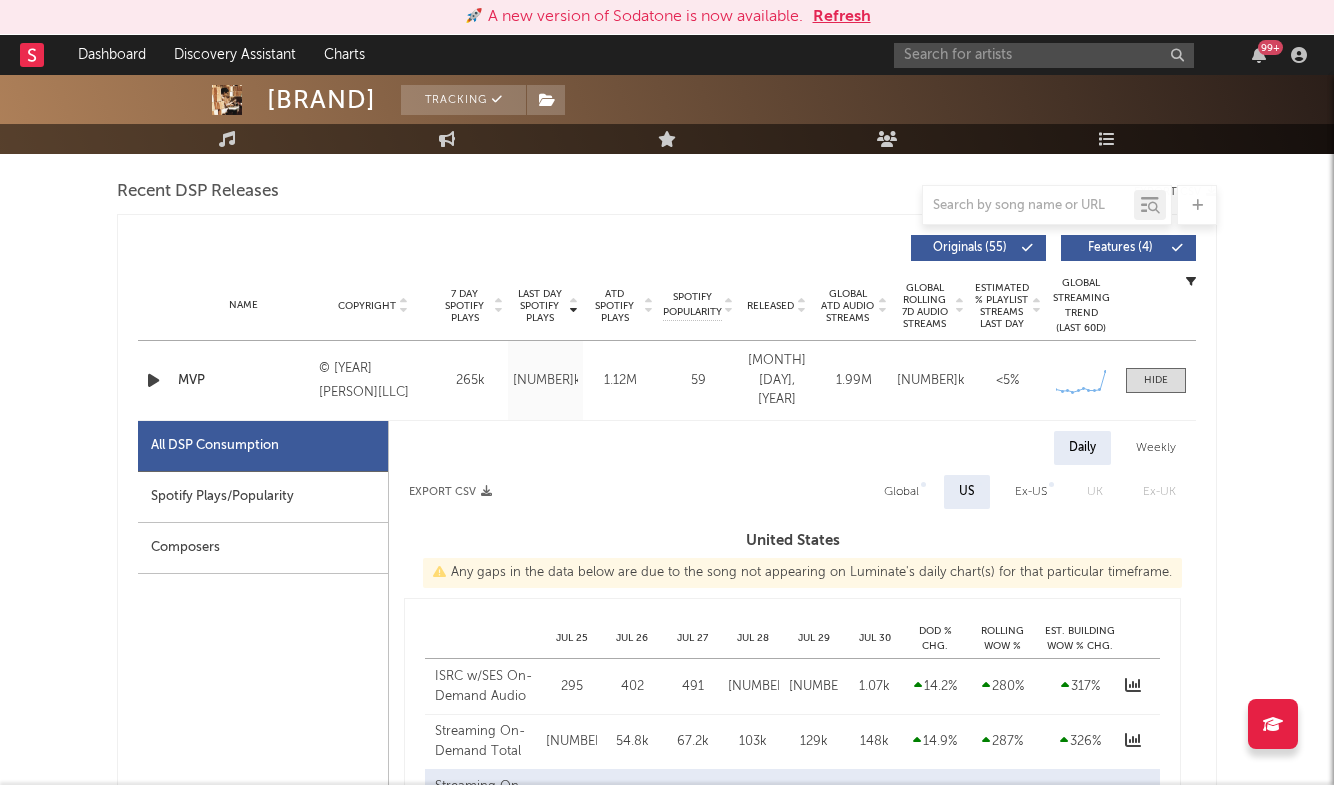 select on "1w" 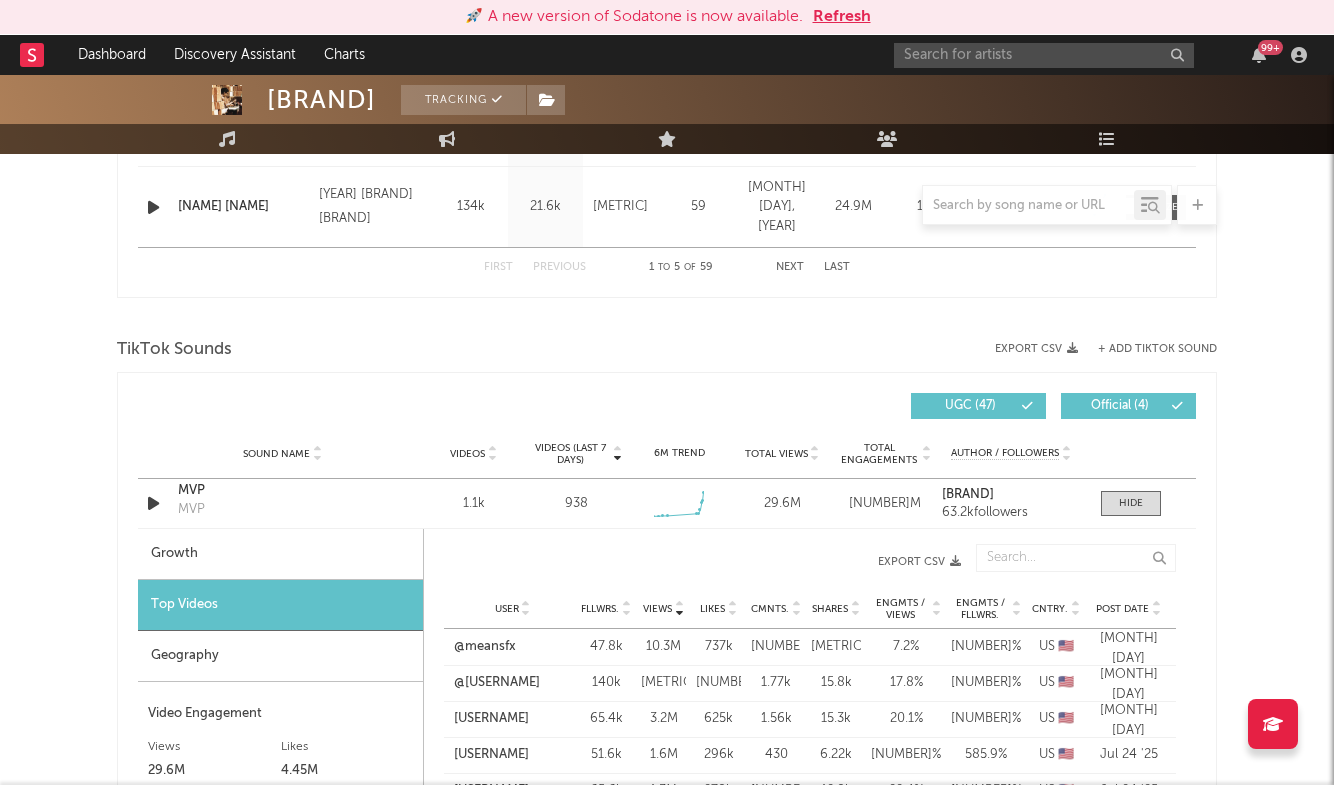 scroll, scrollTop: 2279, scrollLeft: 0, axis: vertical 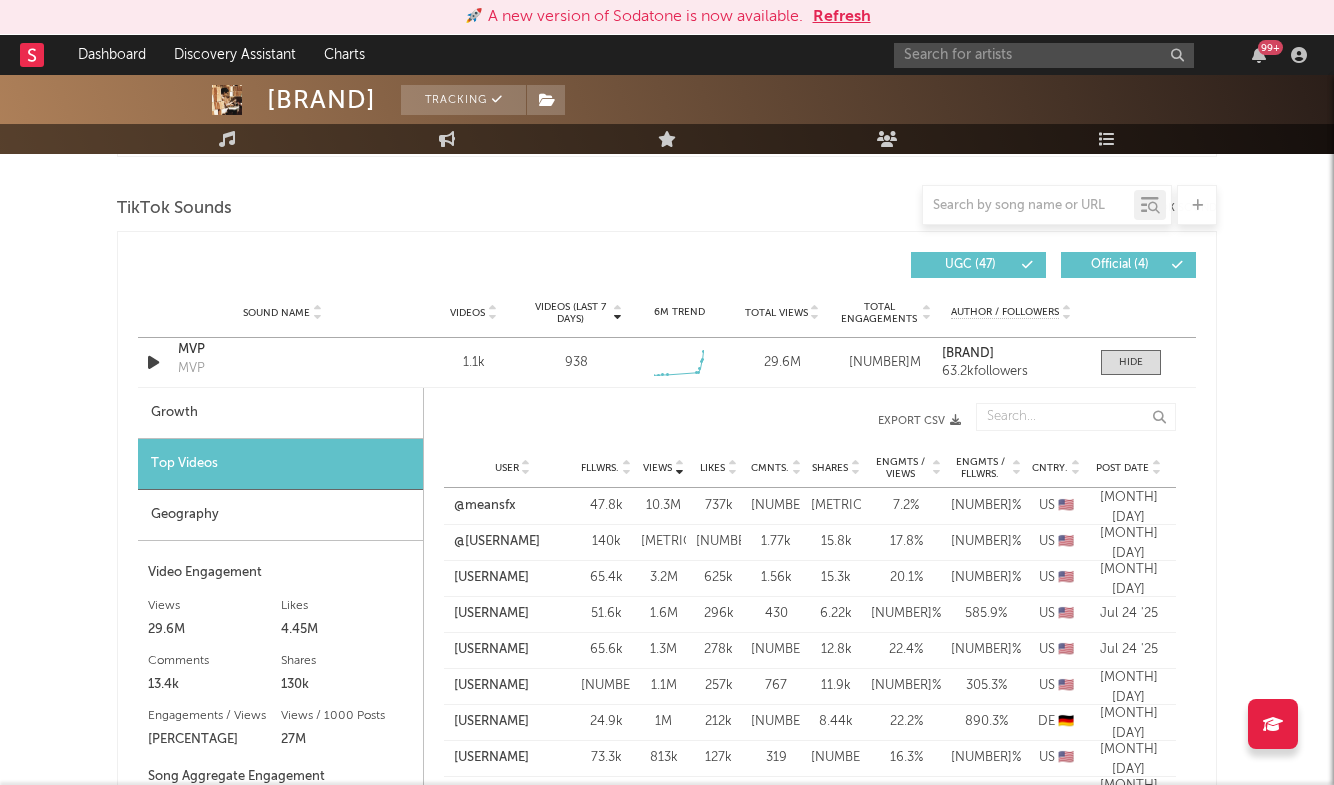 click on "Fllwrs." at bounding box center (600, 468) 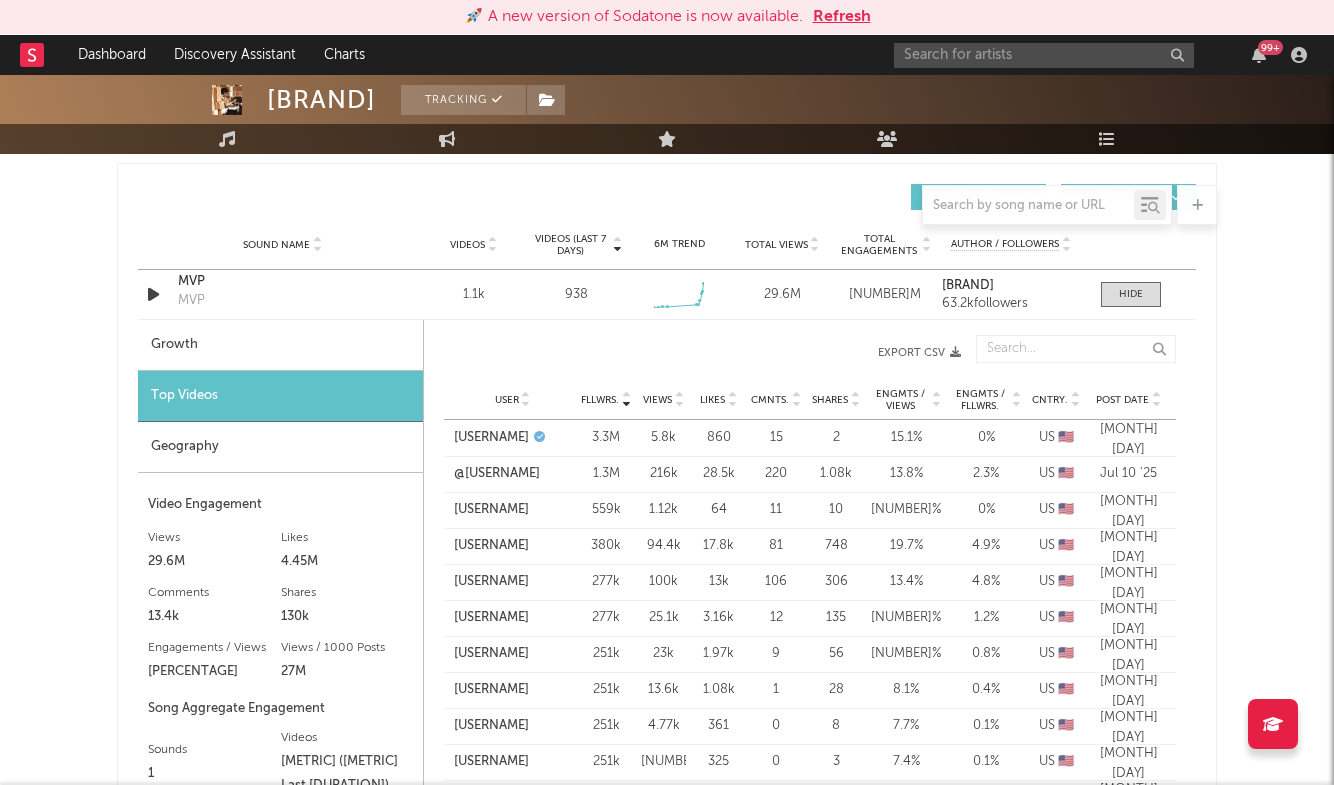 scroll, scrollTop: 2476, scrollLeft: 0, axis: vertical 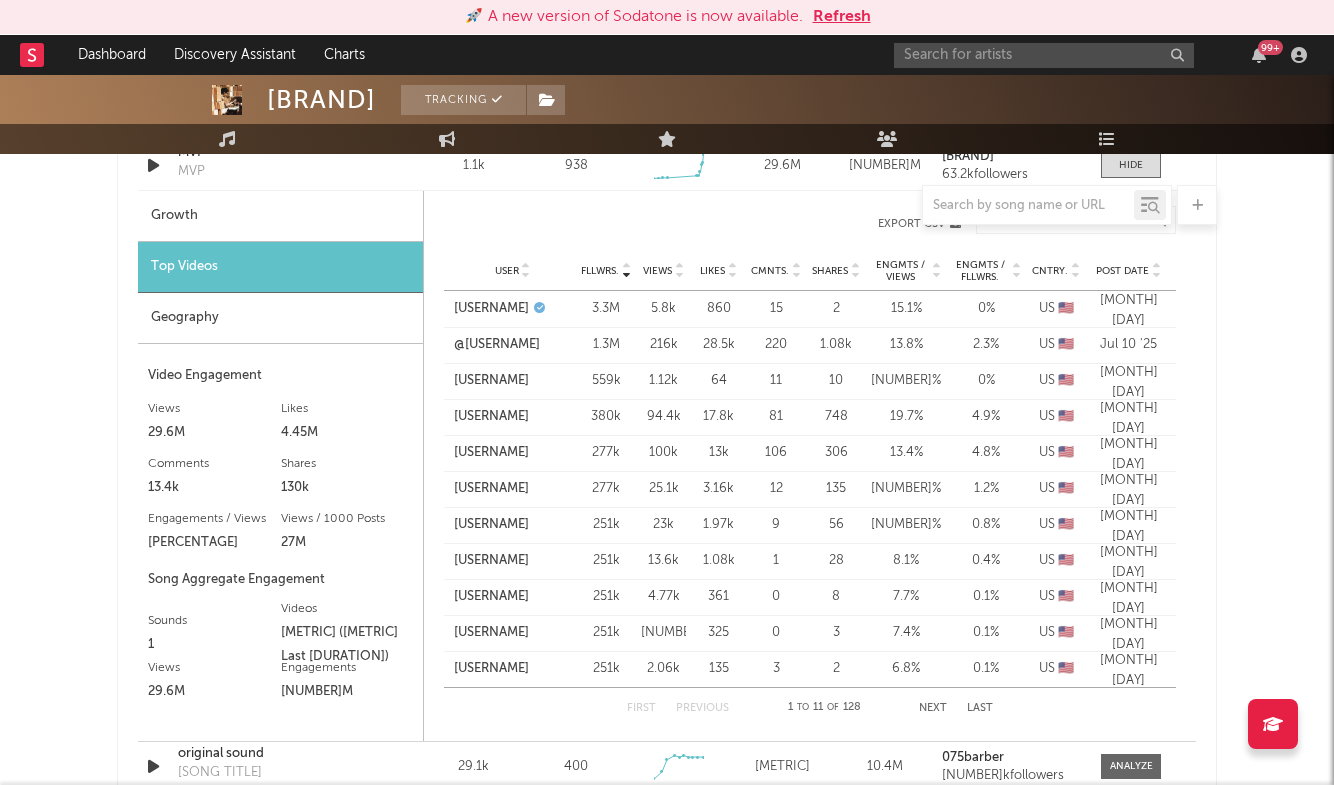click on "First Previous 1   to   [NUMBER]   of   [NUMBER] Next Last" at bounding box center [810, 708] 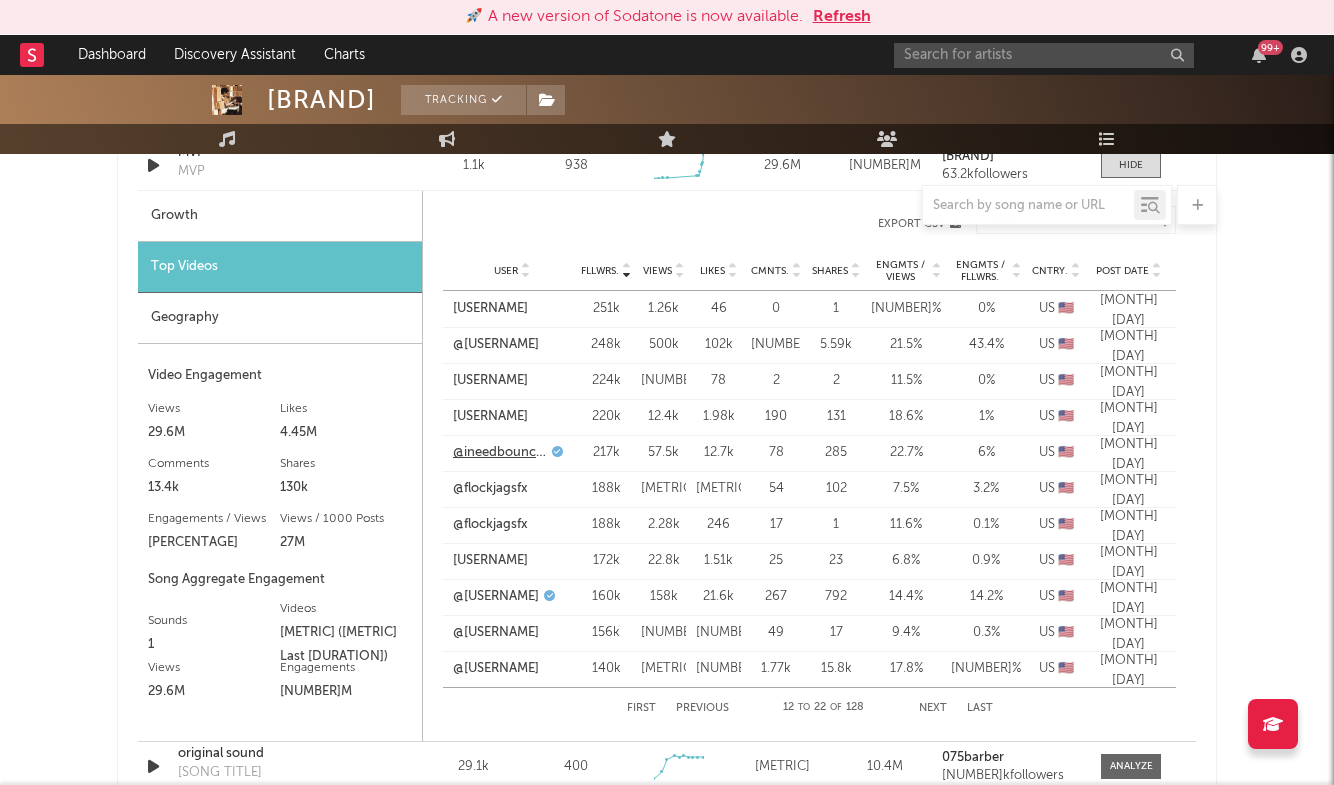 click on "@ineedbouncee" at bounding box center (500, 453) 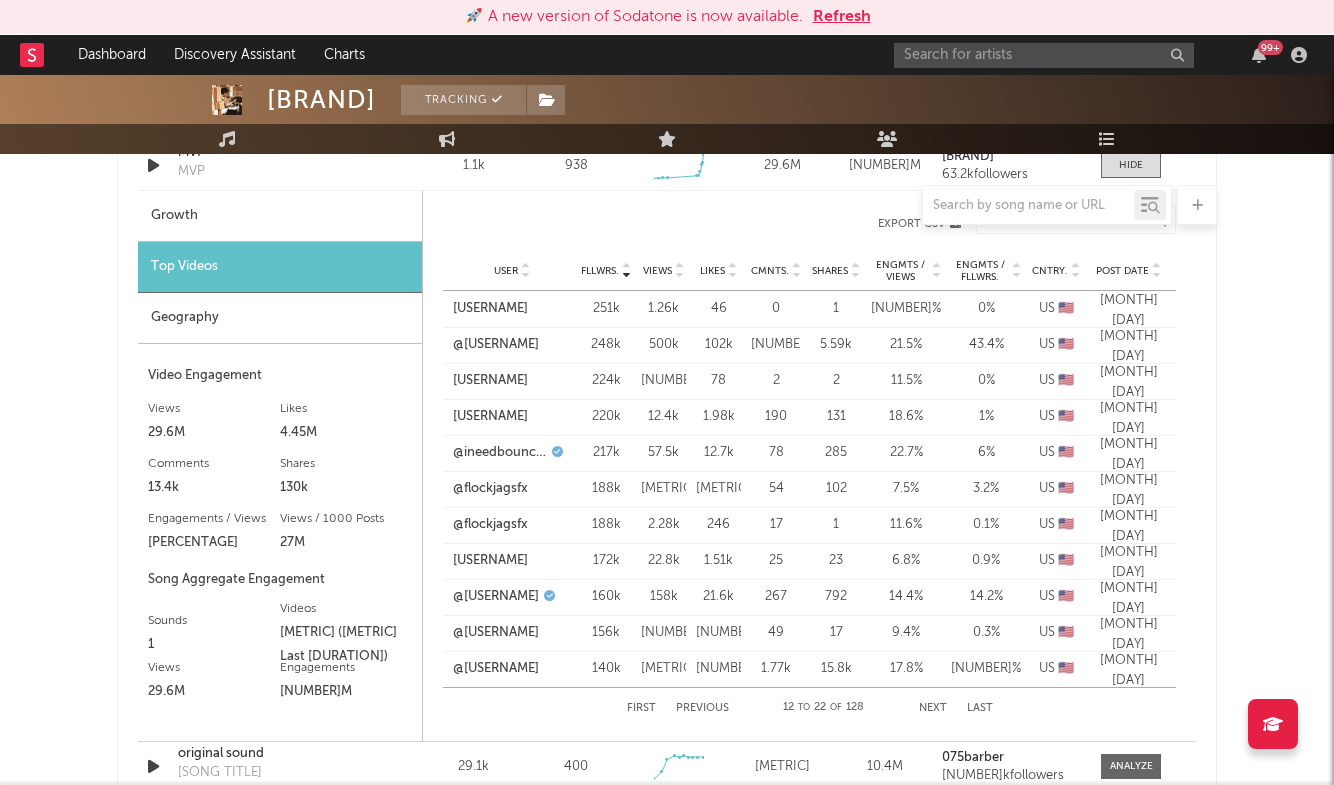 click on "Previous" at bounding box center [702, 708] 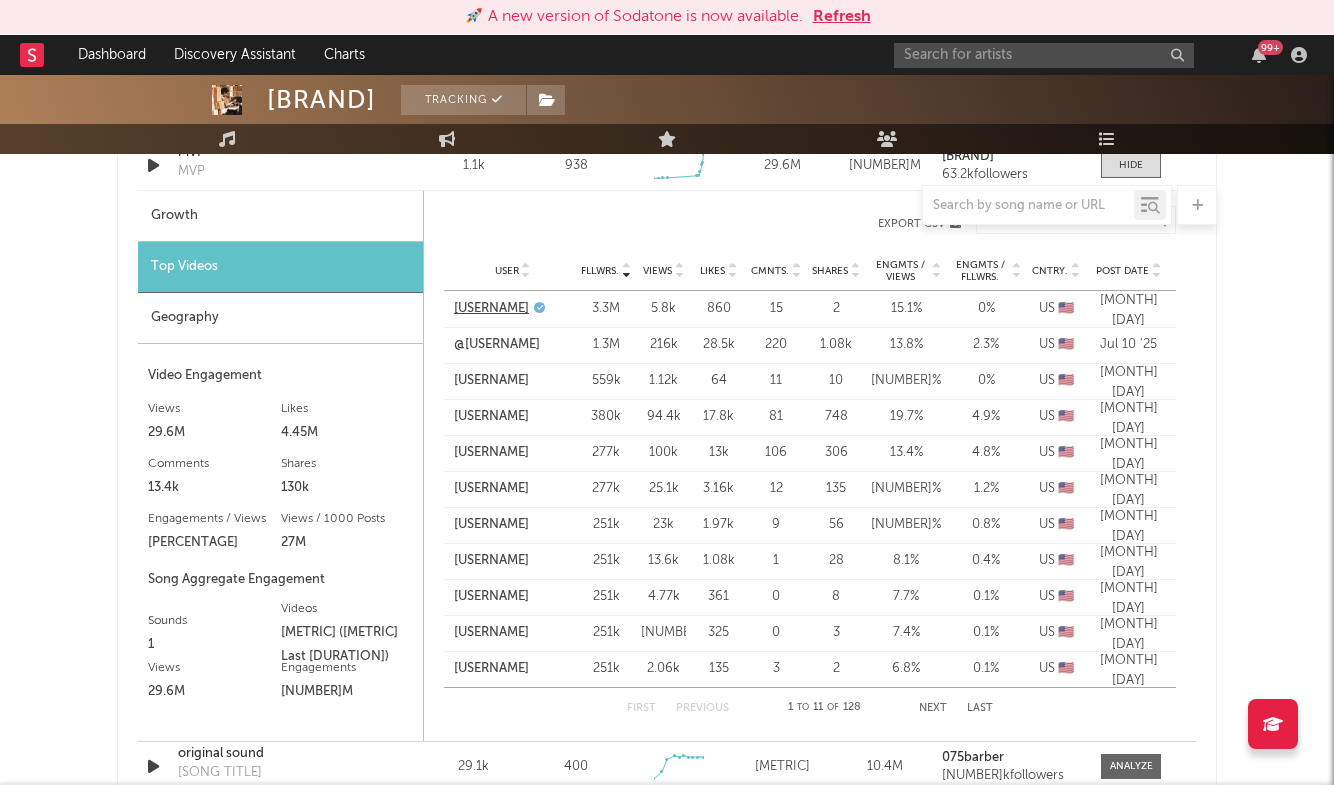 click on "[USERNAME]" at bounding box center (491, 309) 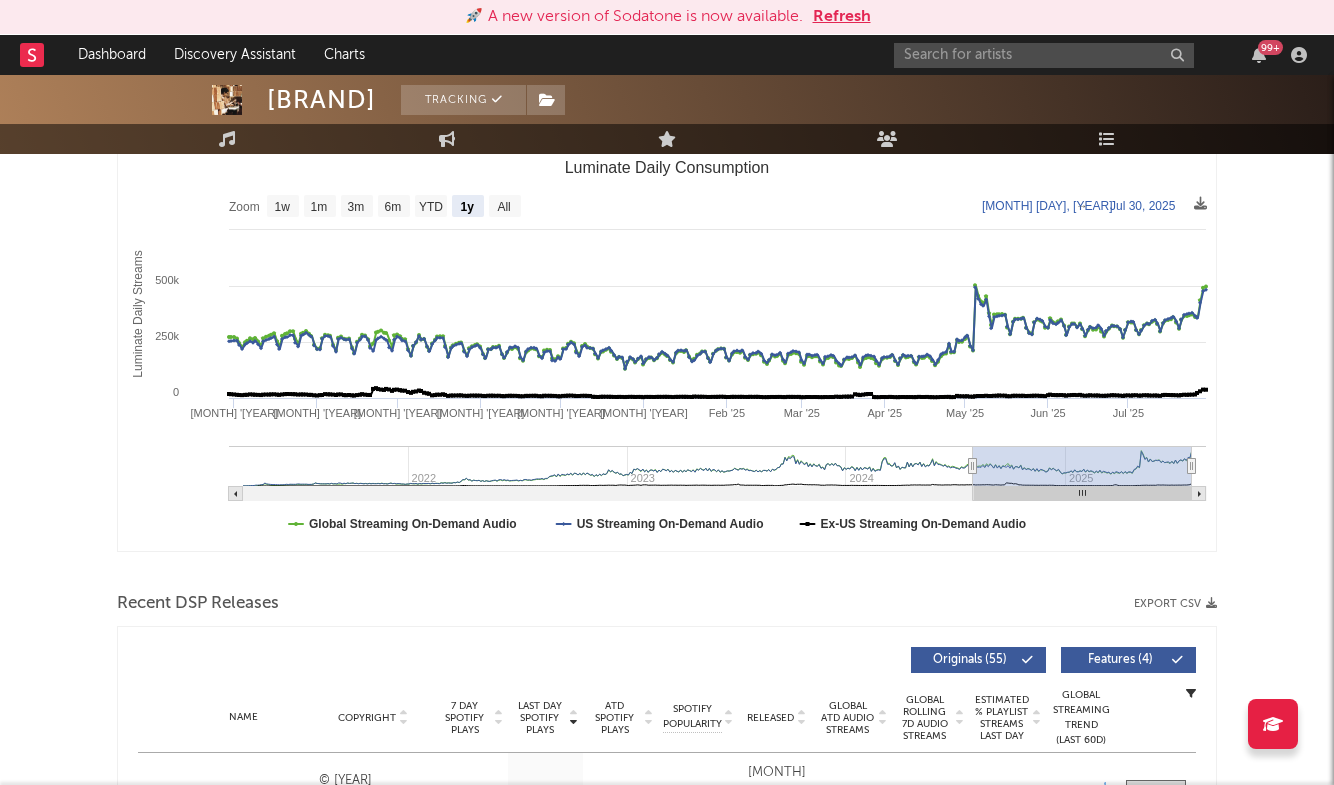 scroll, scrollTop: 0, scrollLeft: 0, axis: both 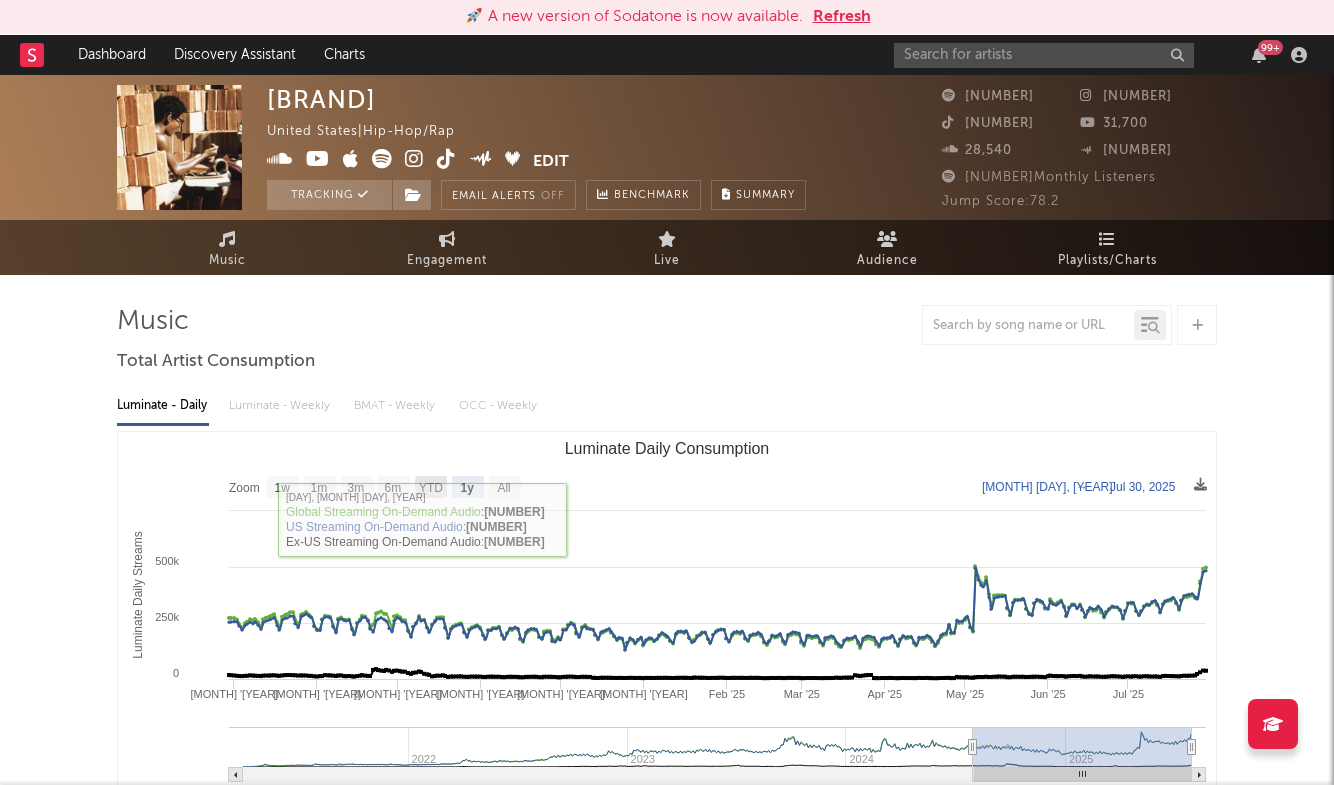 click on "YTD" 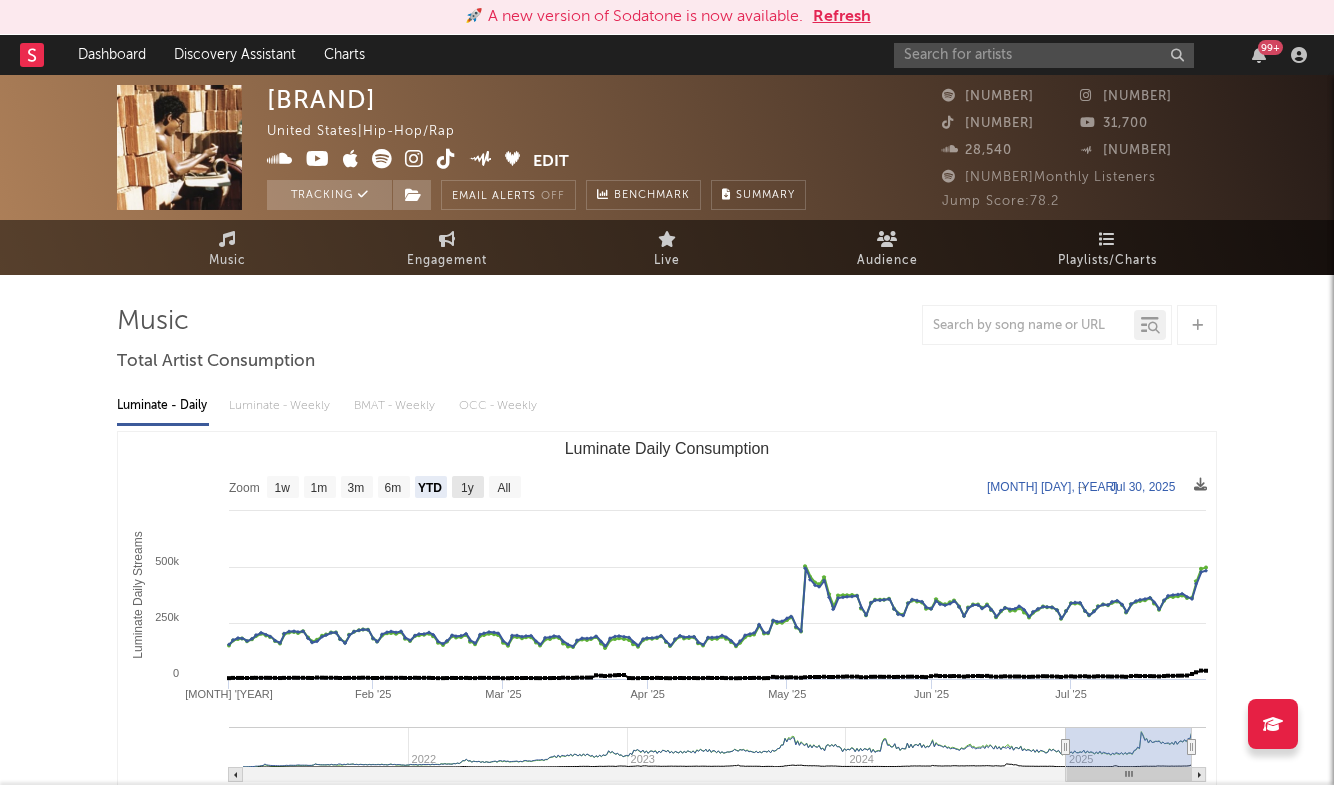 click on "1y" 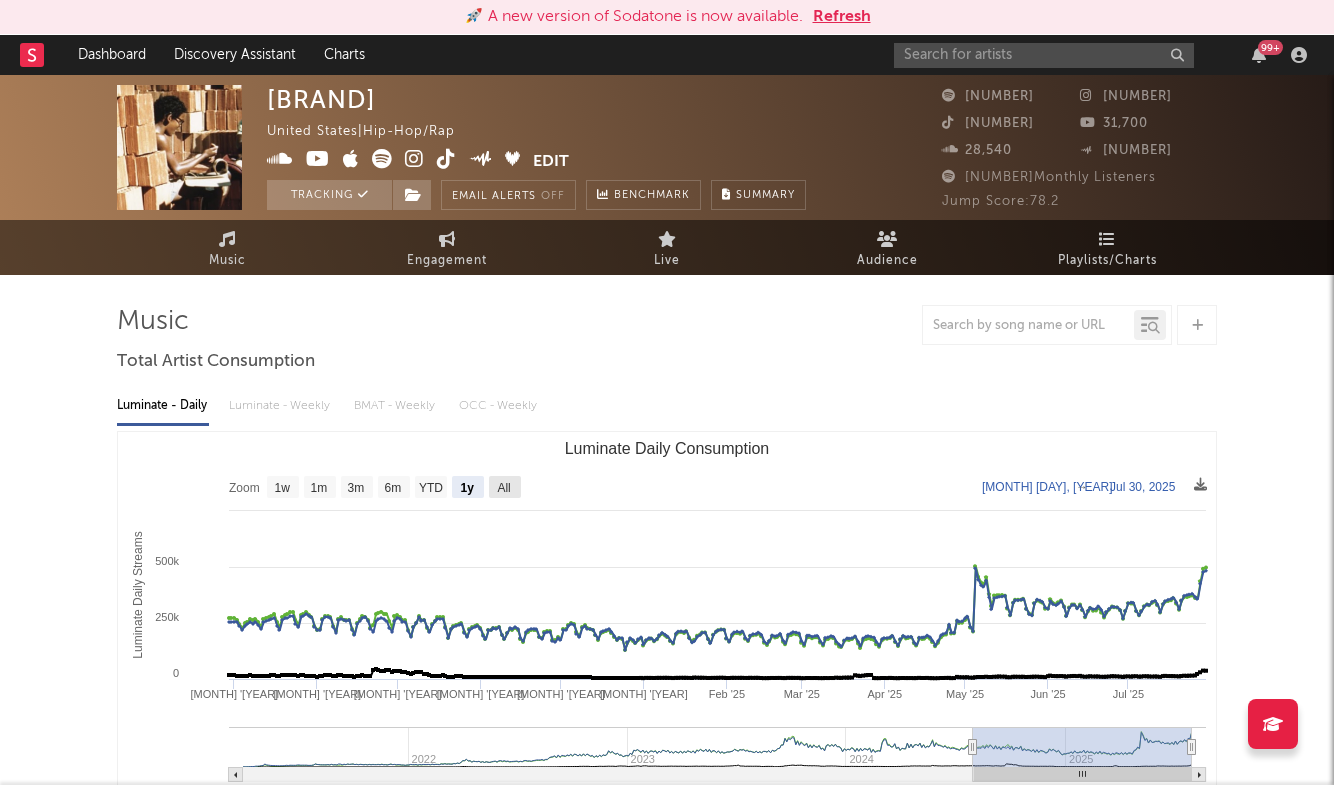 click on "All" 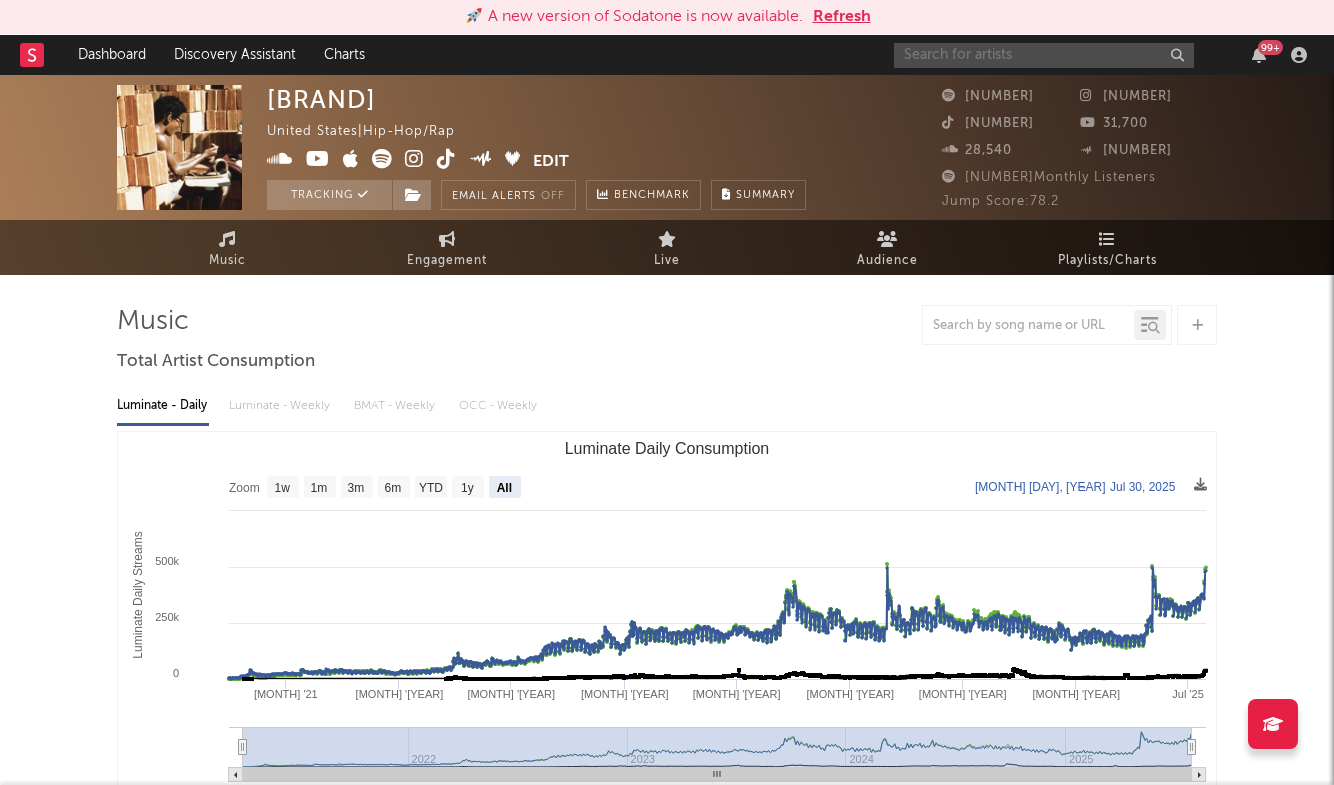 click at bounding box center [1044, 55] 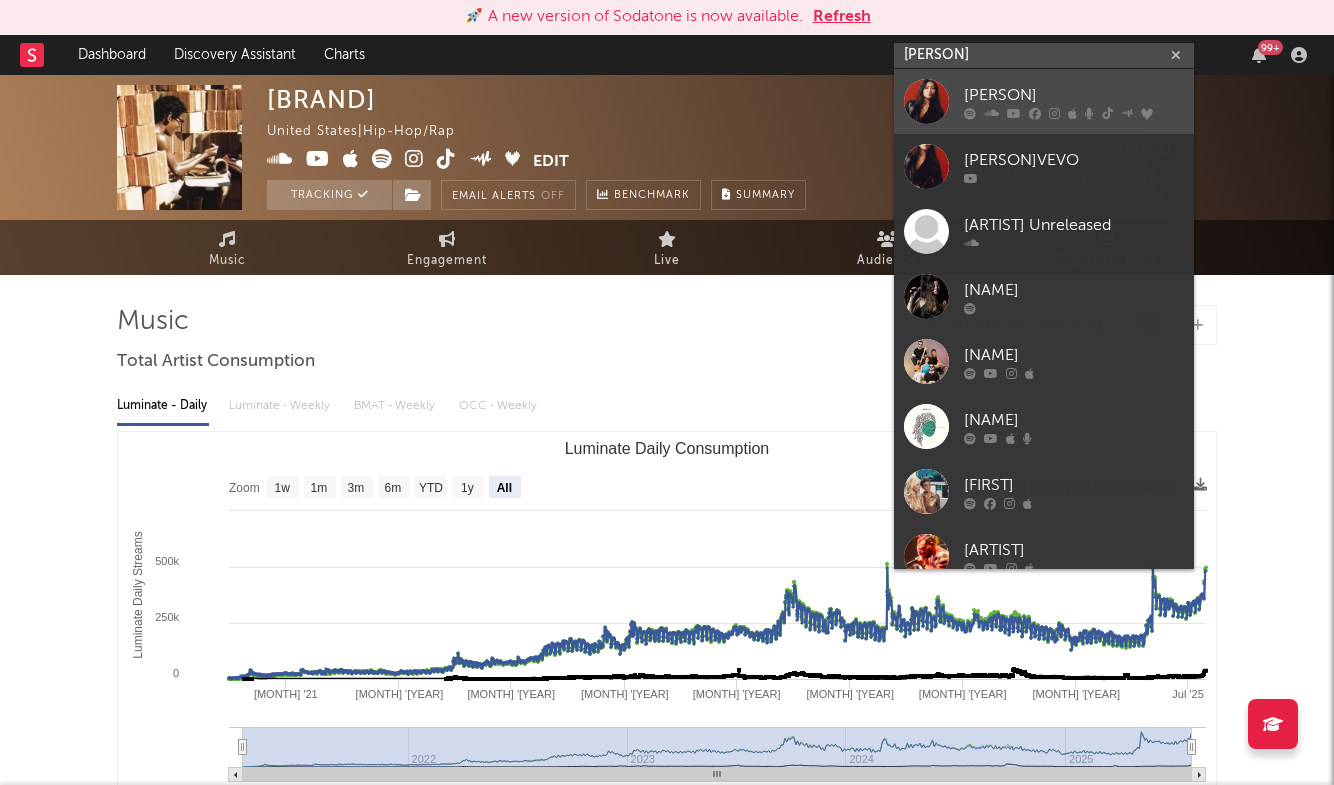type on "[PERSON]" 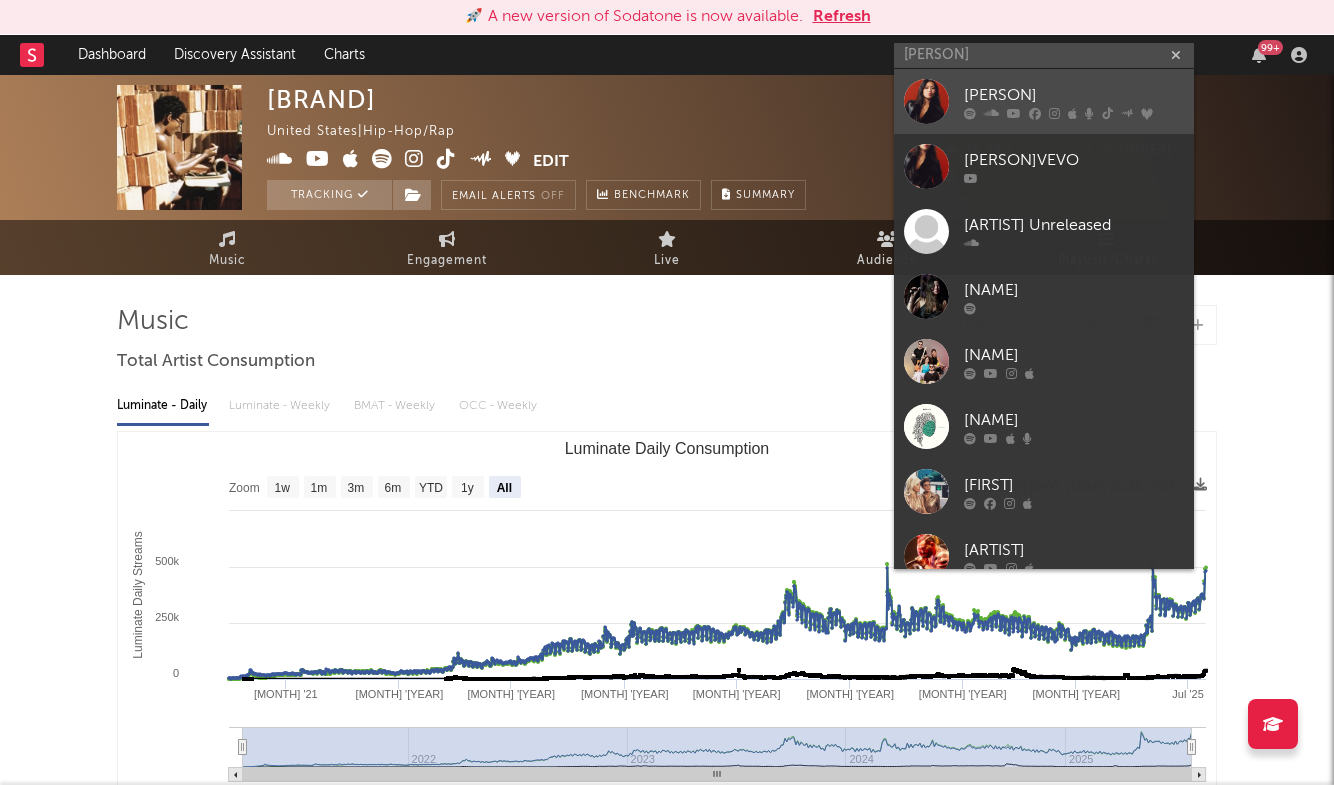 click on "[PERSON]" at bounding box center [1074, 95] 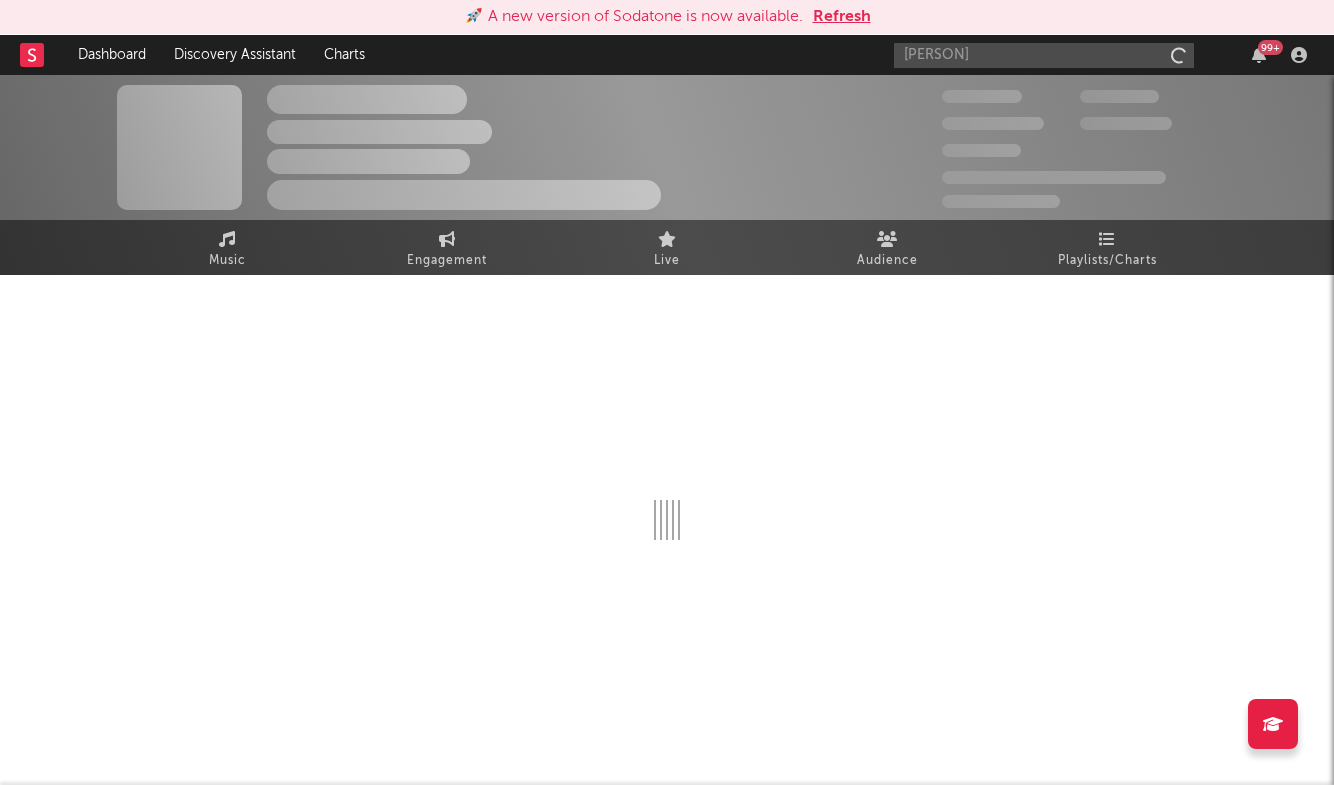 type 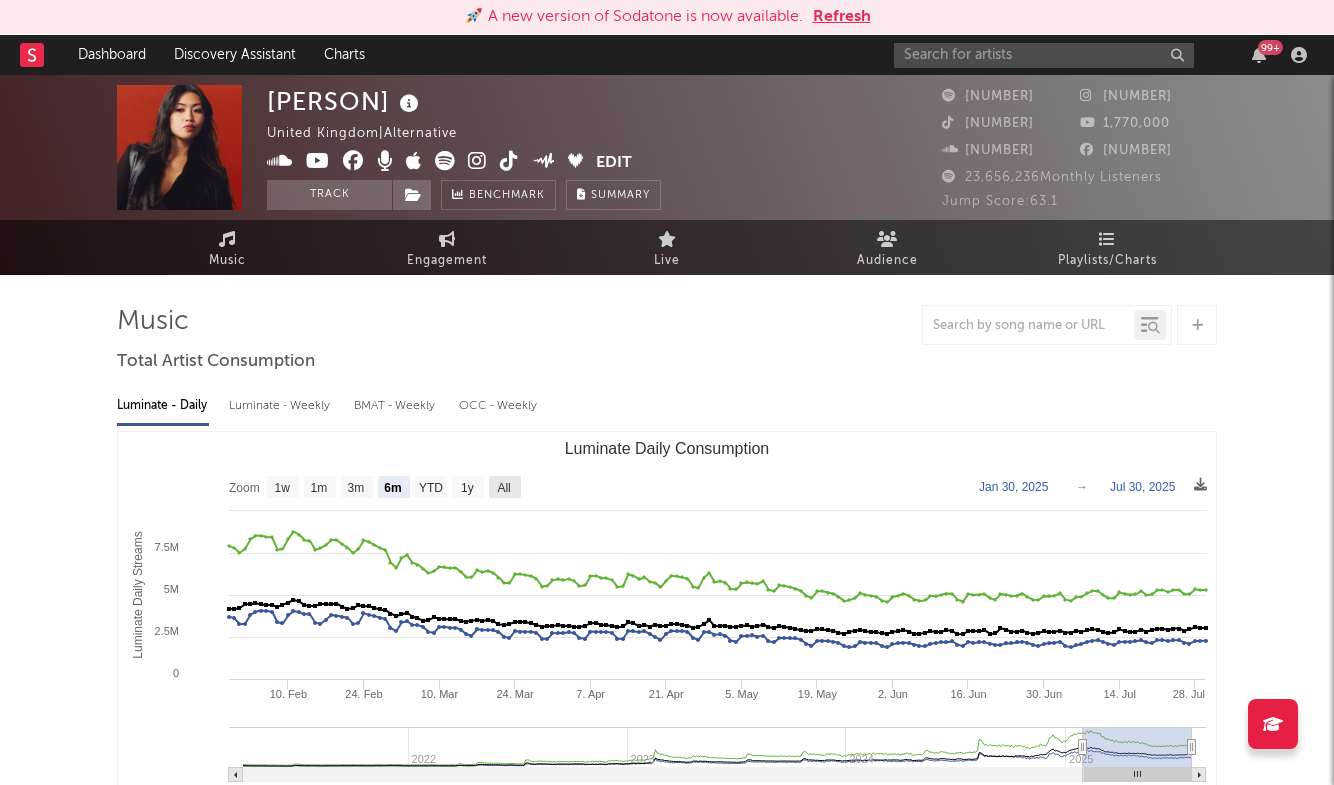 click on "All" 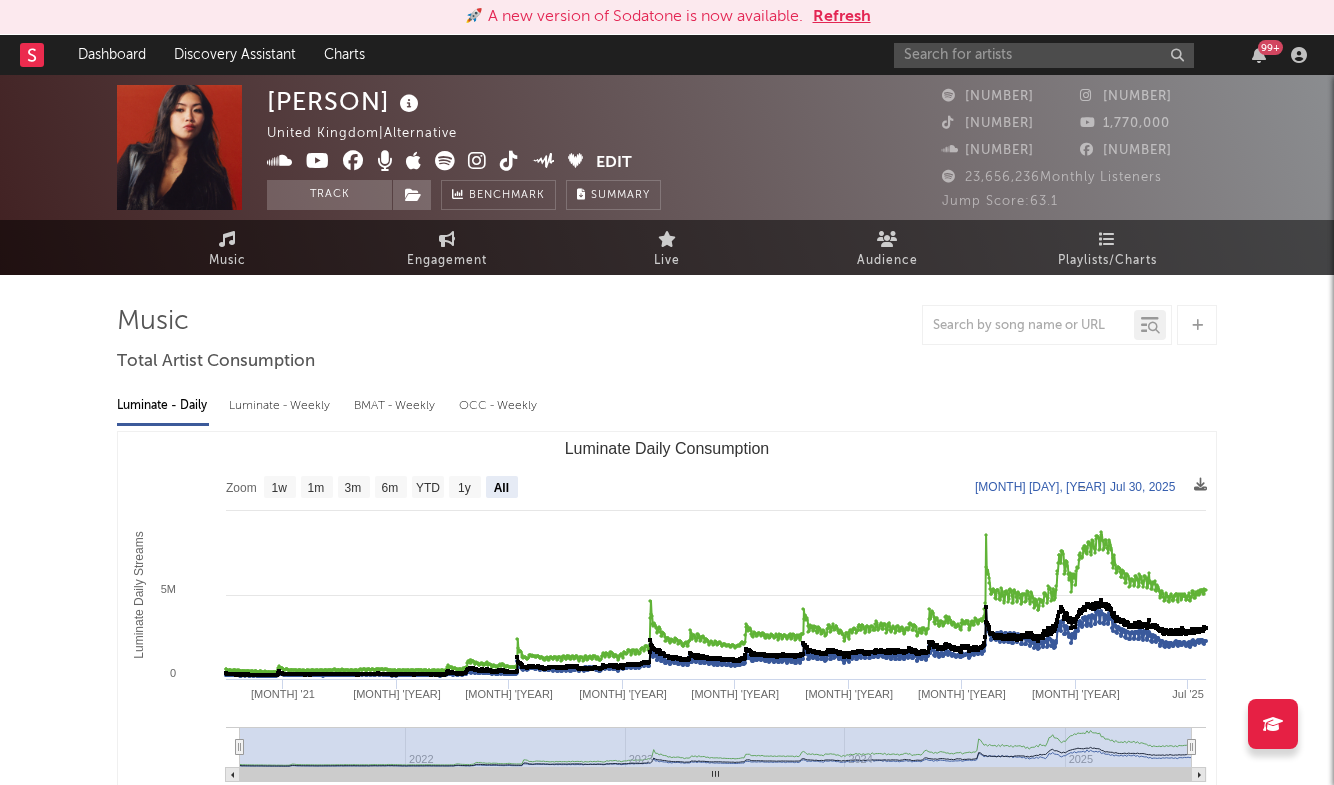 select on "All" 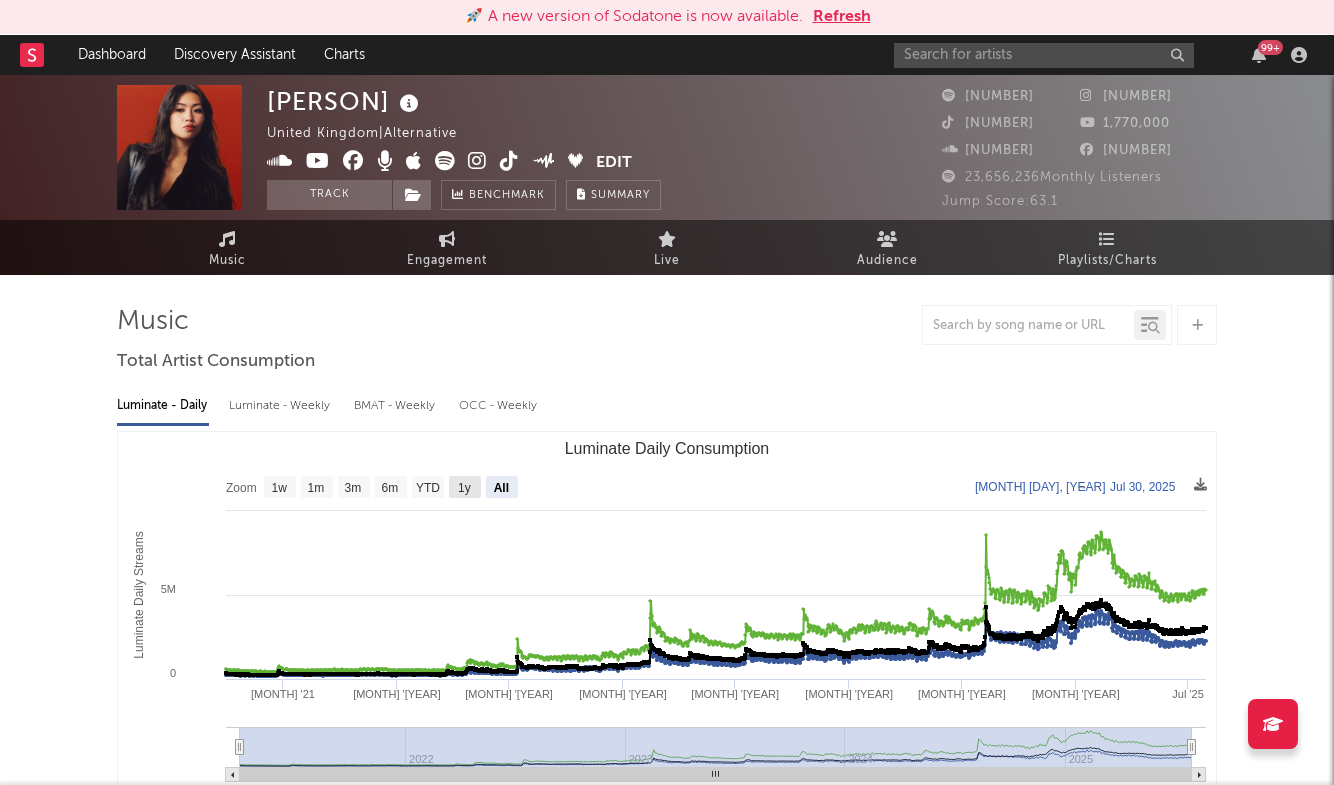 click 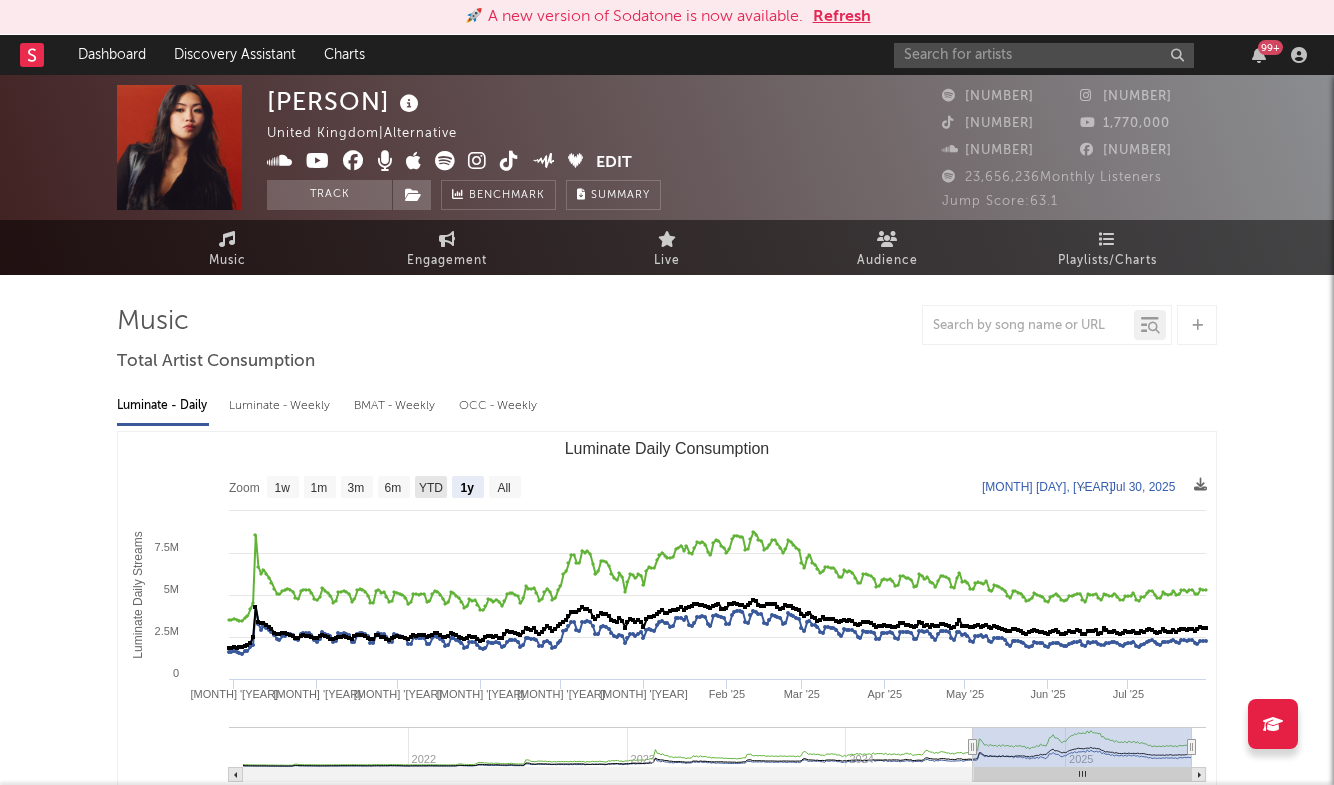 click on "YTD" 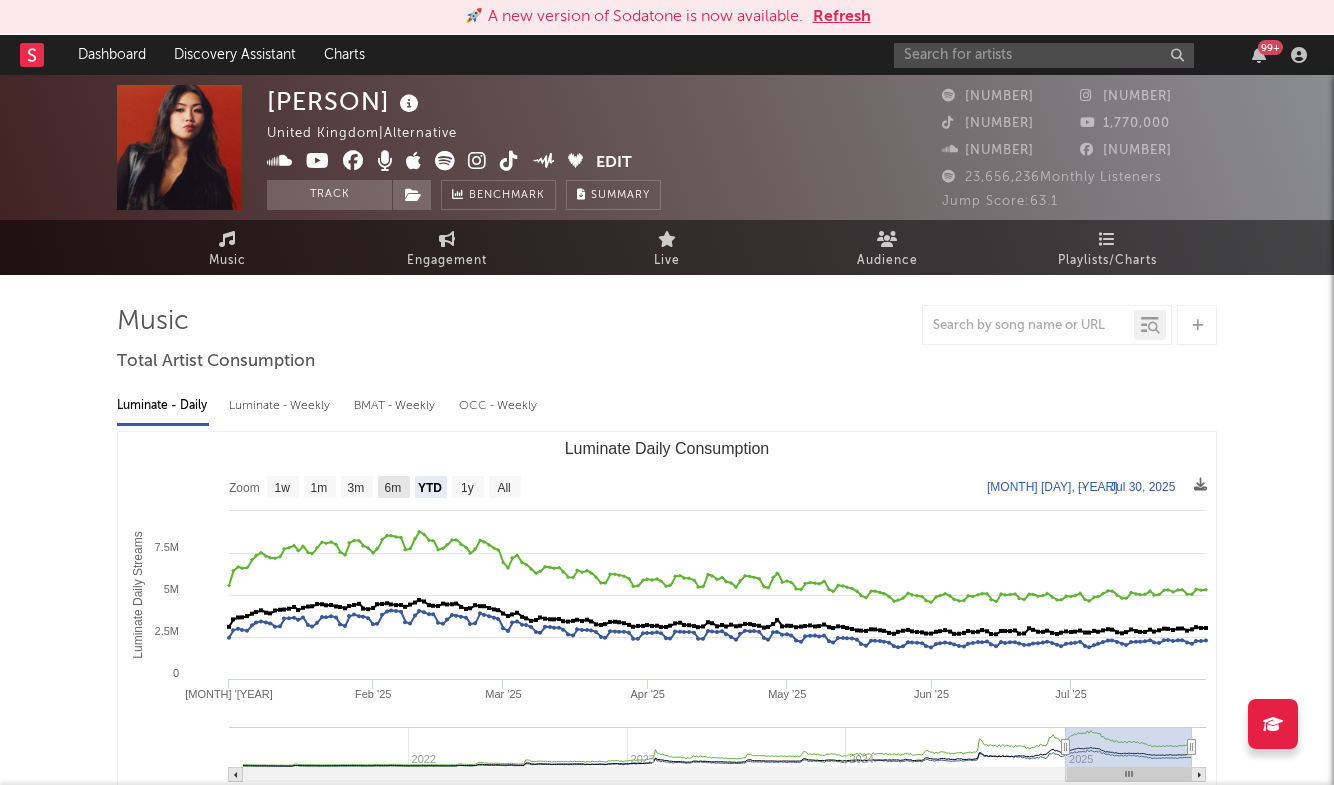 click on "6m" 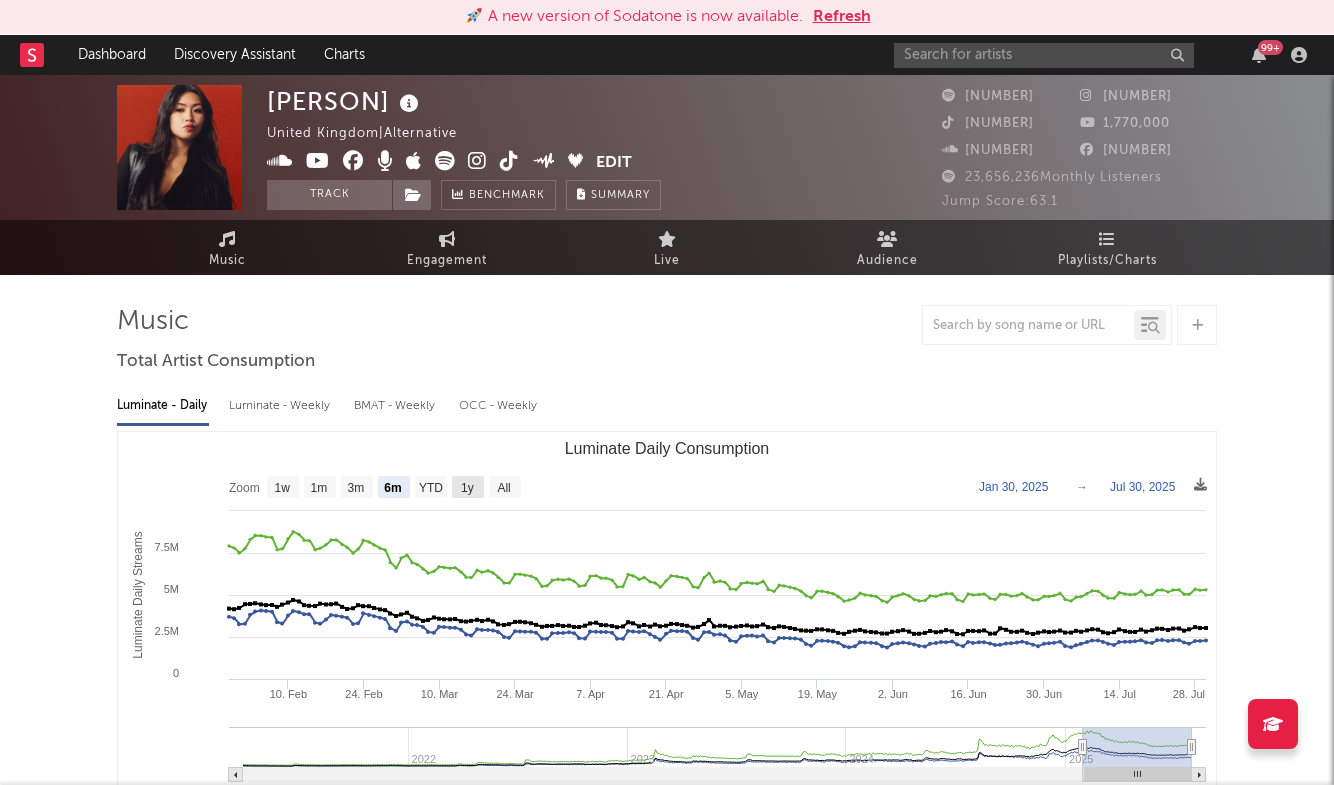 click on "1y" 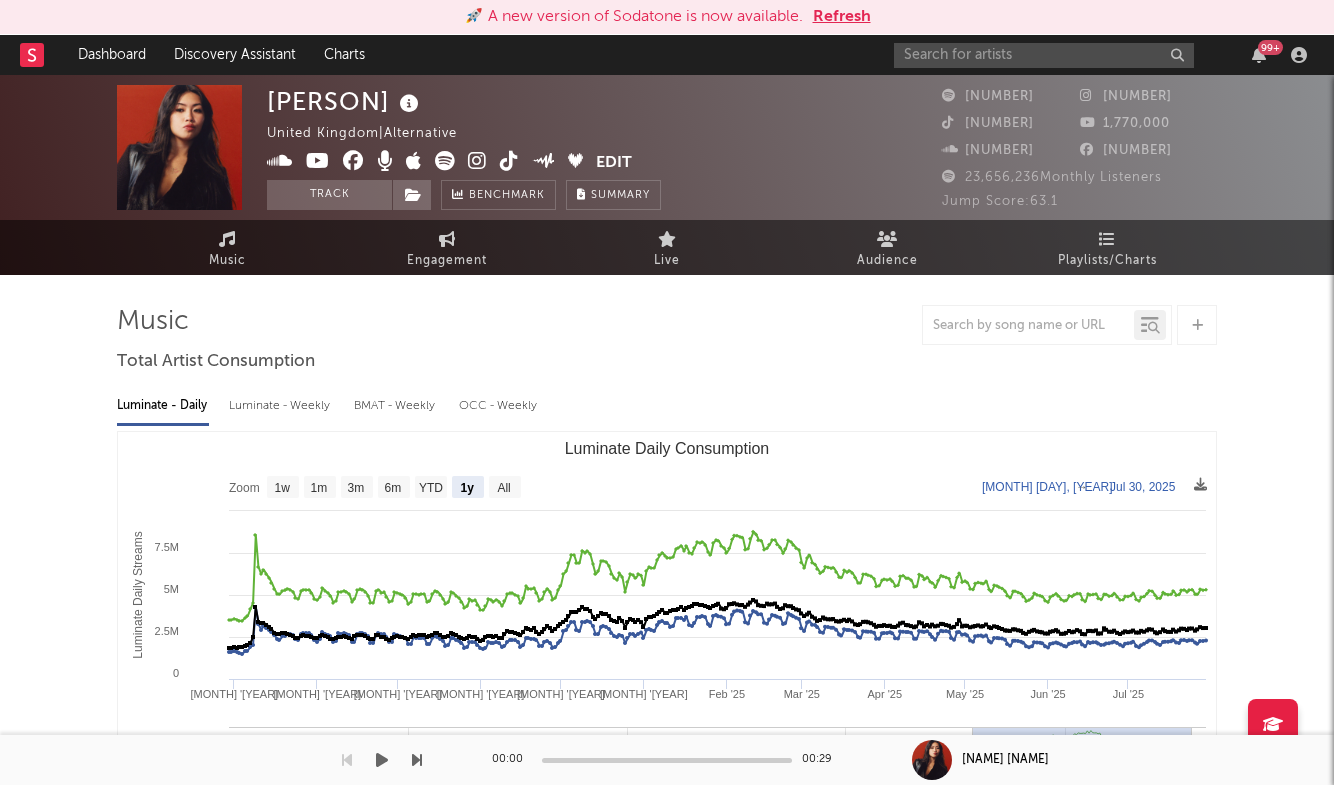 drag, startPoint x: 1040, startPoint y: 758, endPoint x: 1021, endPoint y: 756, distance: 19.104973 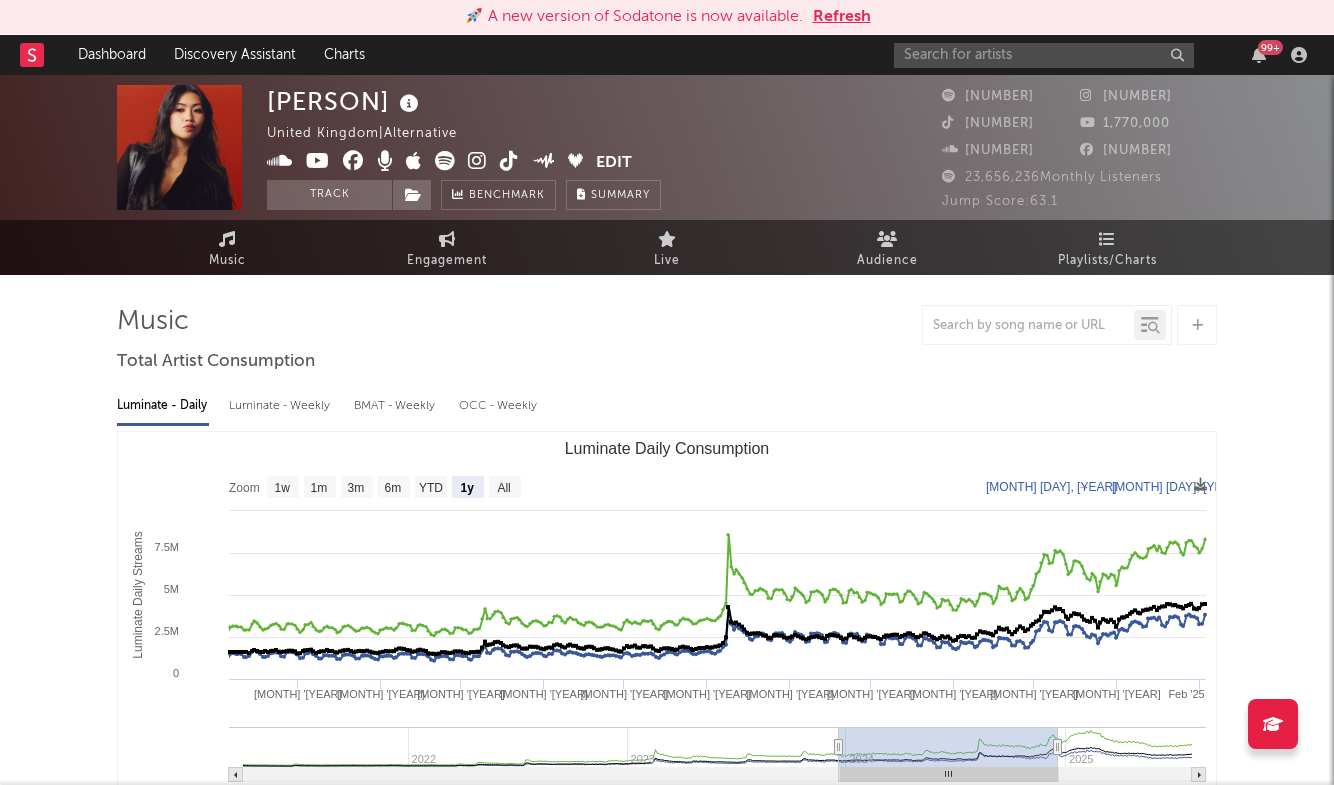type on "[YEAR]-[MONTH]-[DAY]" 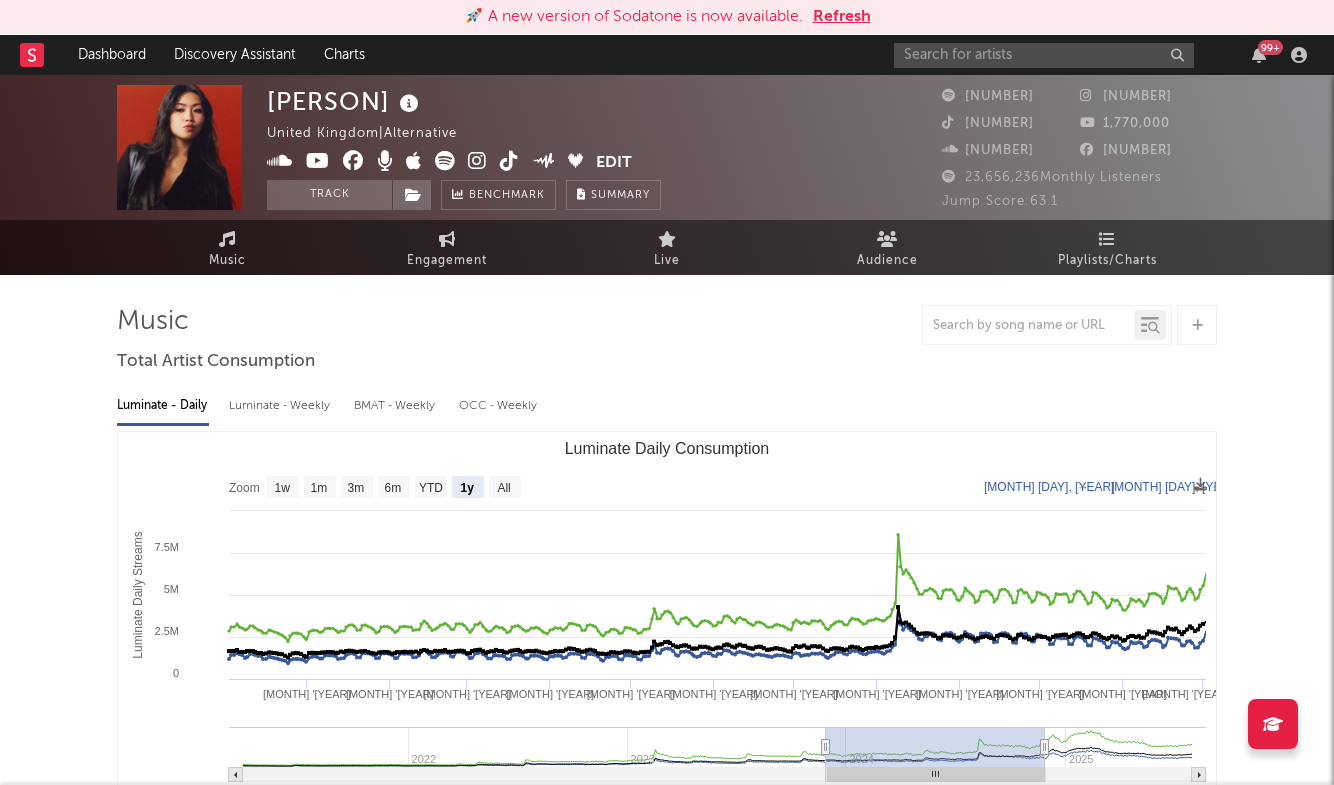 type on "[YEAR]-[MONTH]-[DAY]" 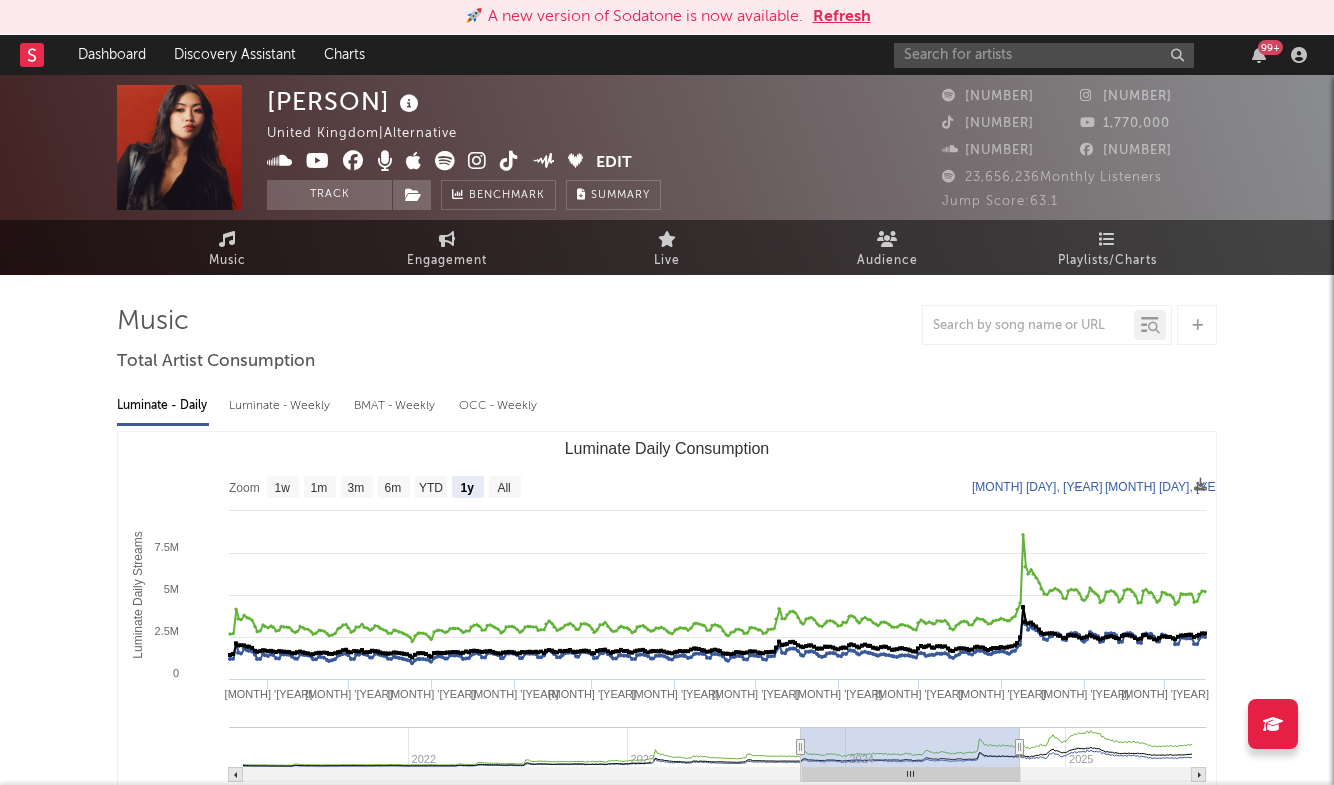 type on "[YEAR]-[MONTH]-[DAY]" 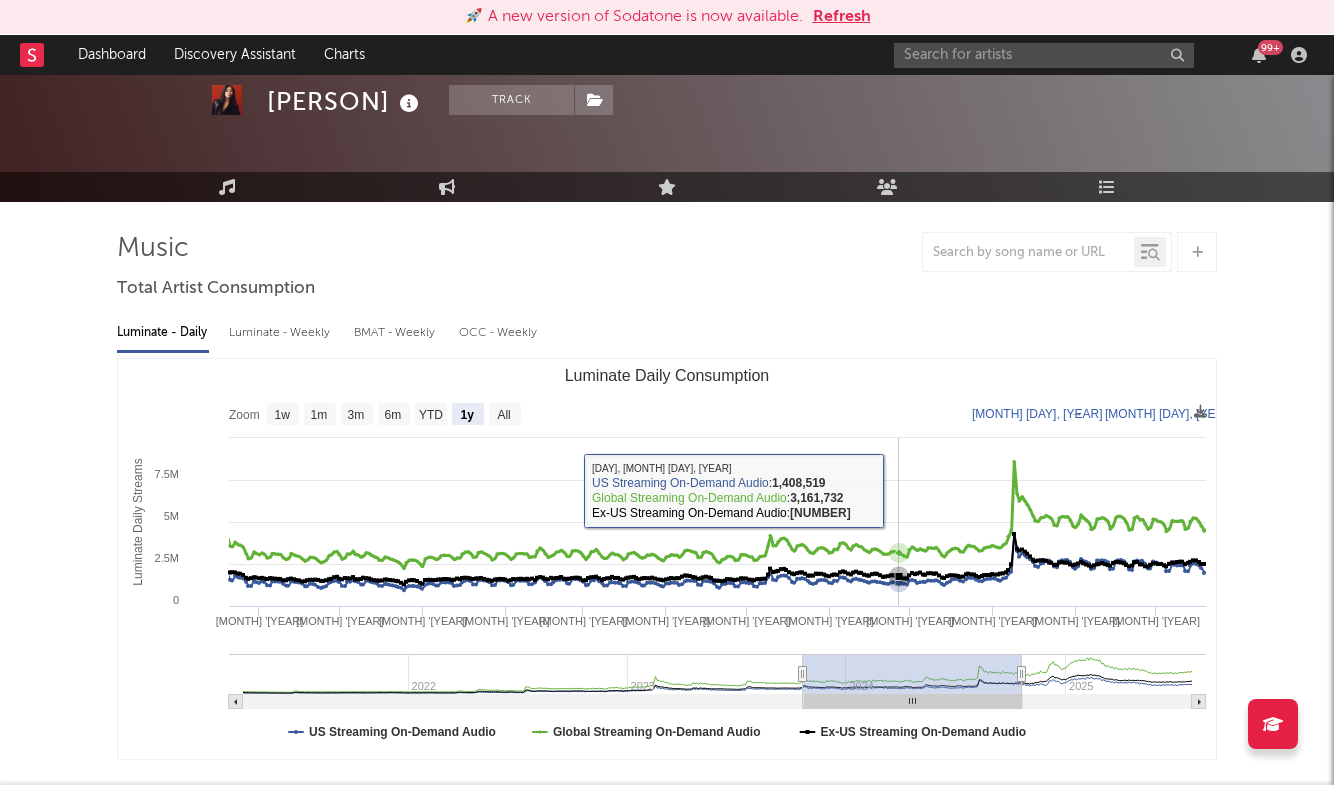 scroll, scrollTop: 75, scrollLeft: 0, axis: vertical 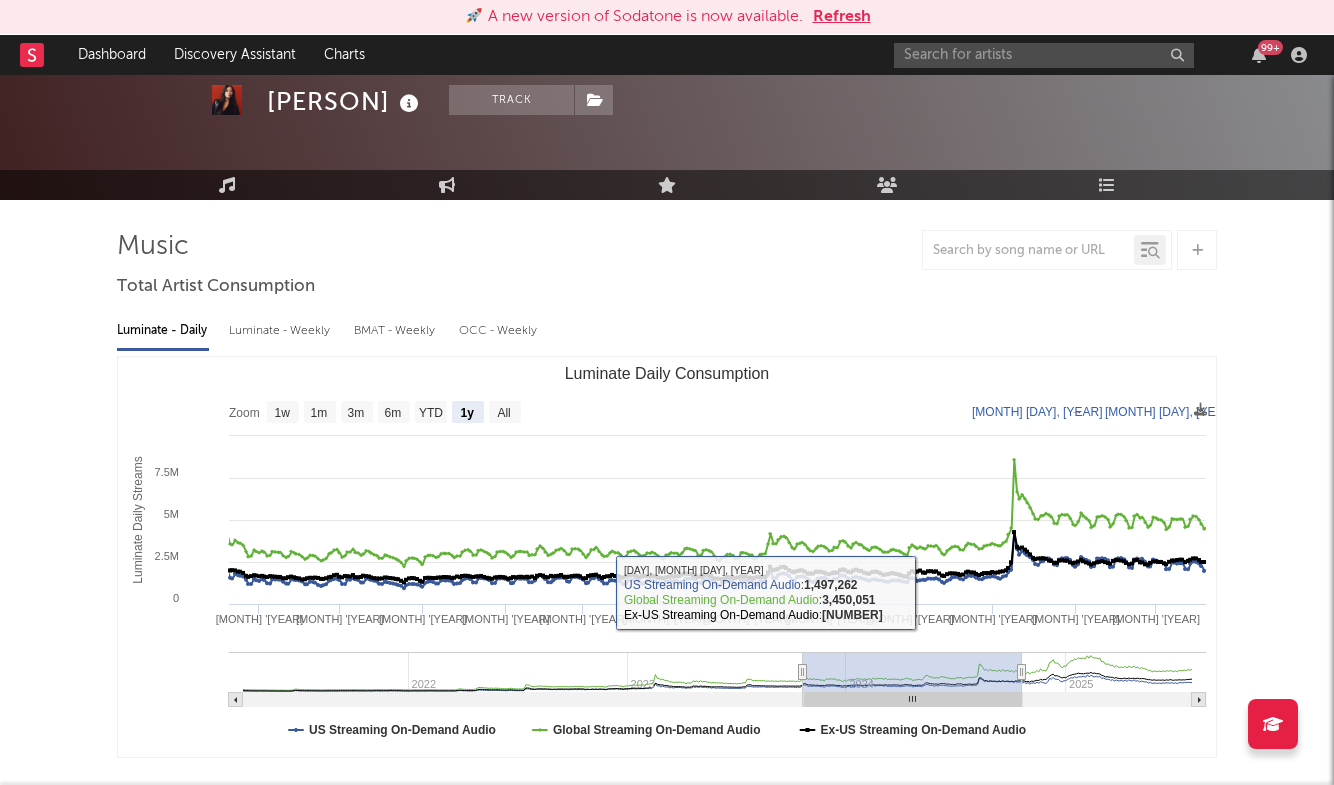 type on "[YEAR]-[MONTH]-[DAY]" 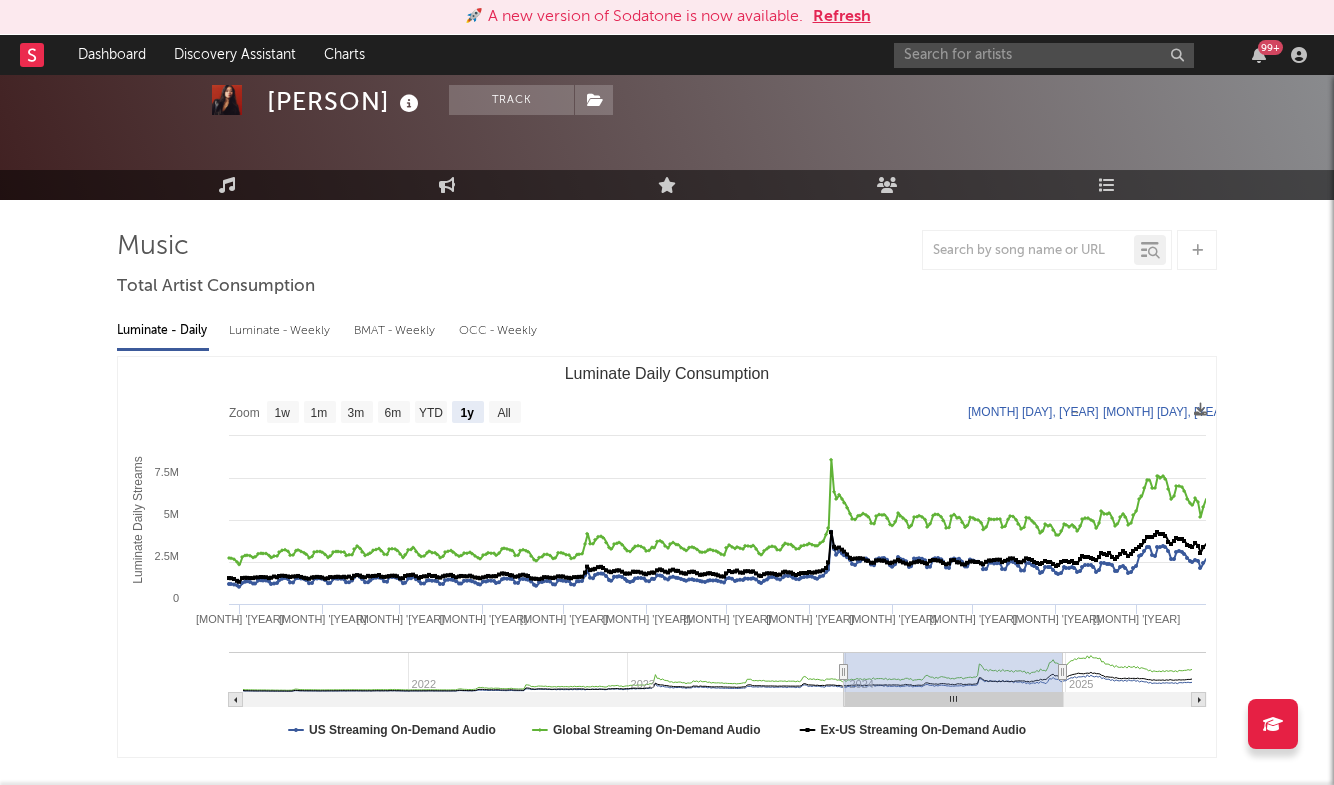 type on "[YEAR]-[MONTH]-[DAY]" 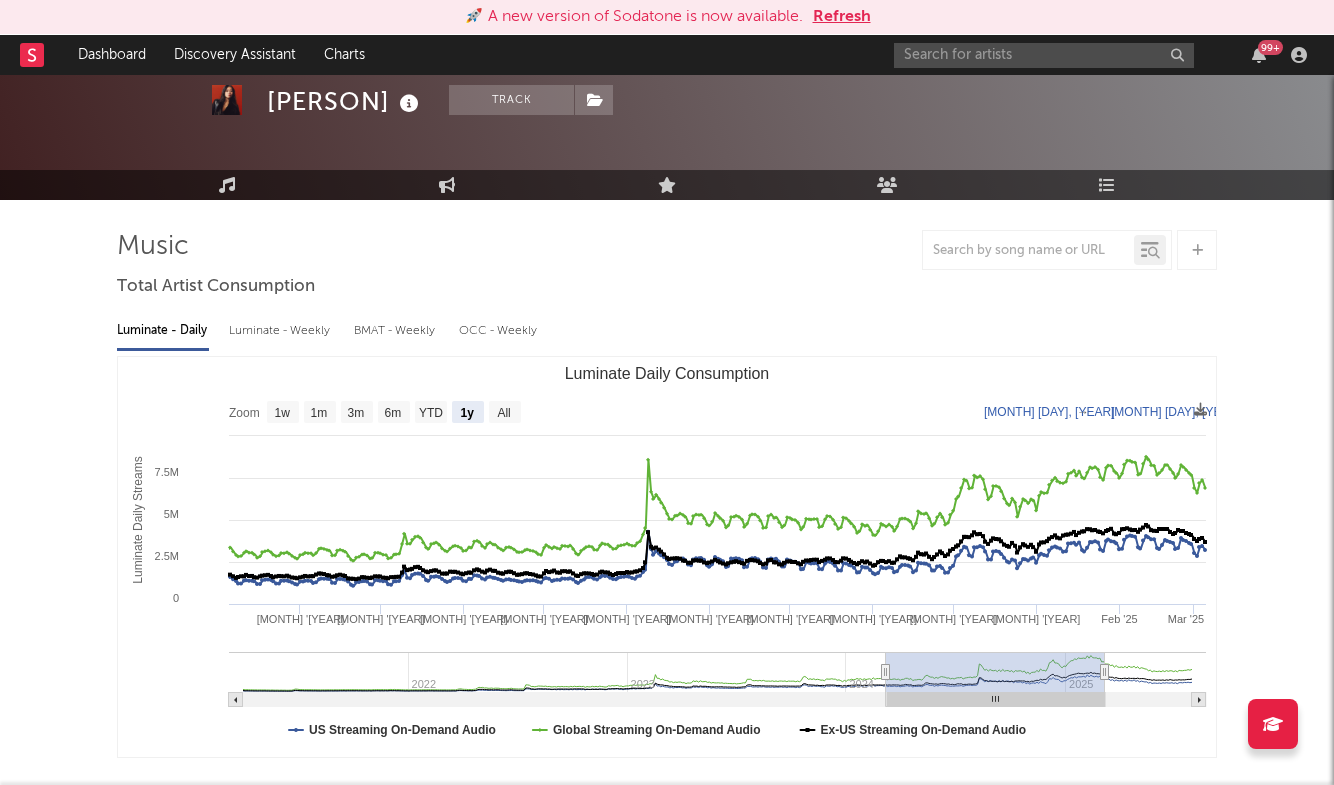 type on "[YEAR]-[MONTH]-[DAY]" 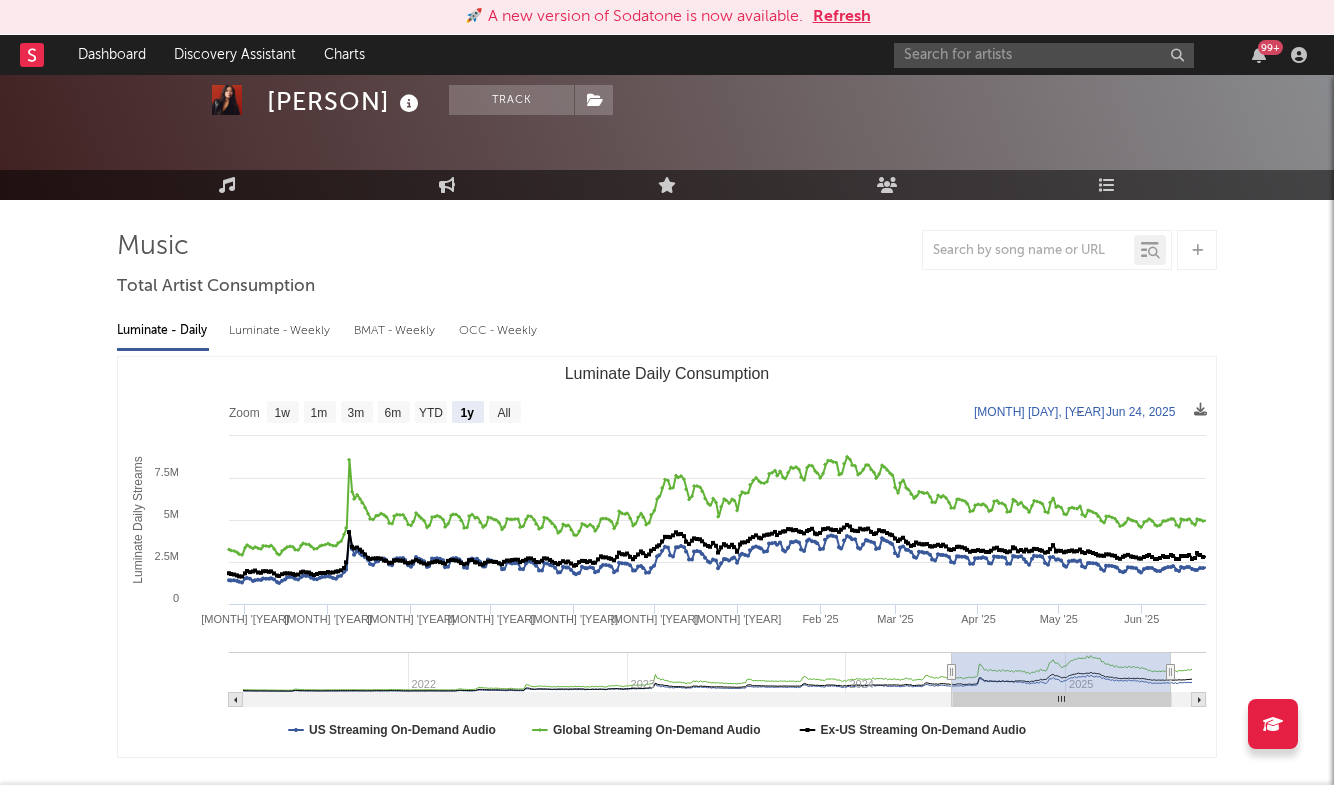 type on "[YEAR]-[MONTH]-[DAY]" 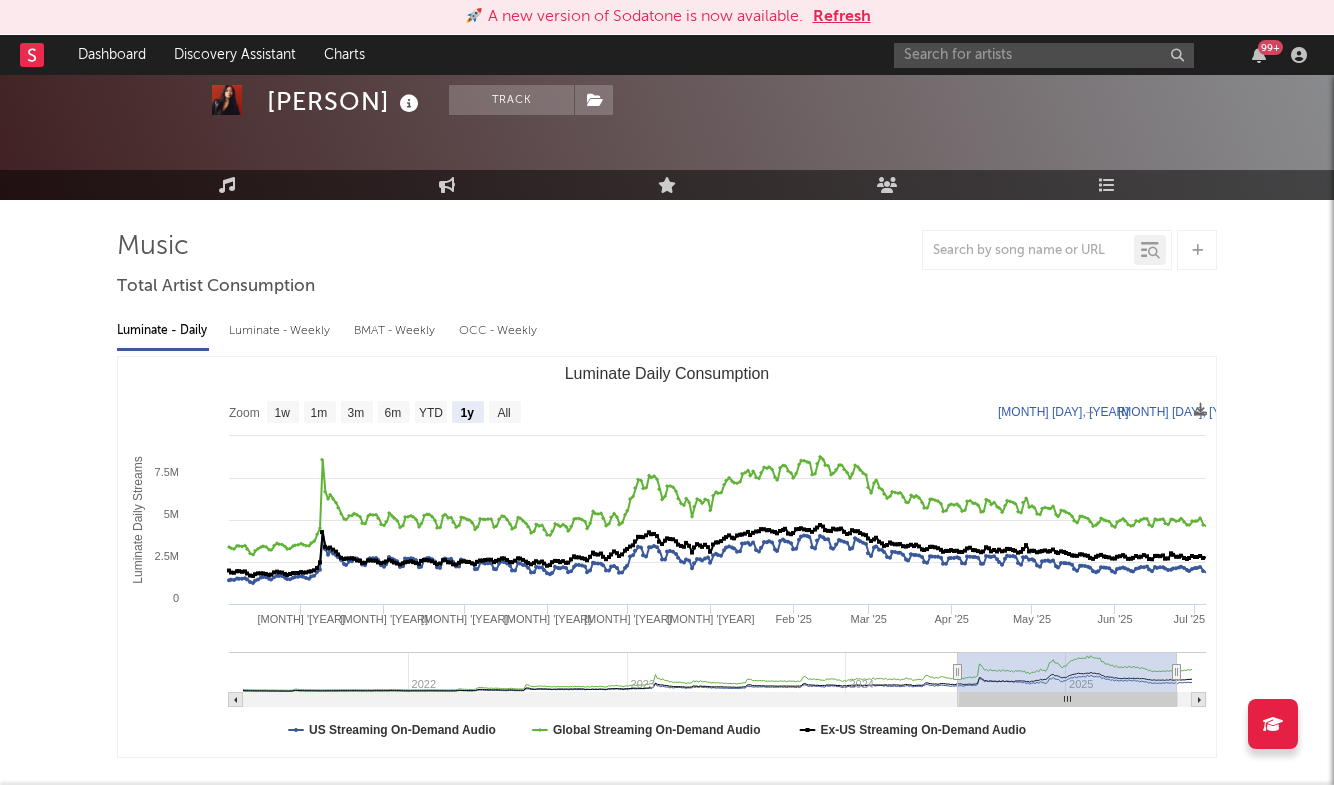 type on "[YEAR]-[MONTH]-[DAY]" 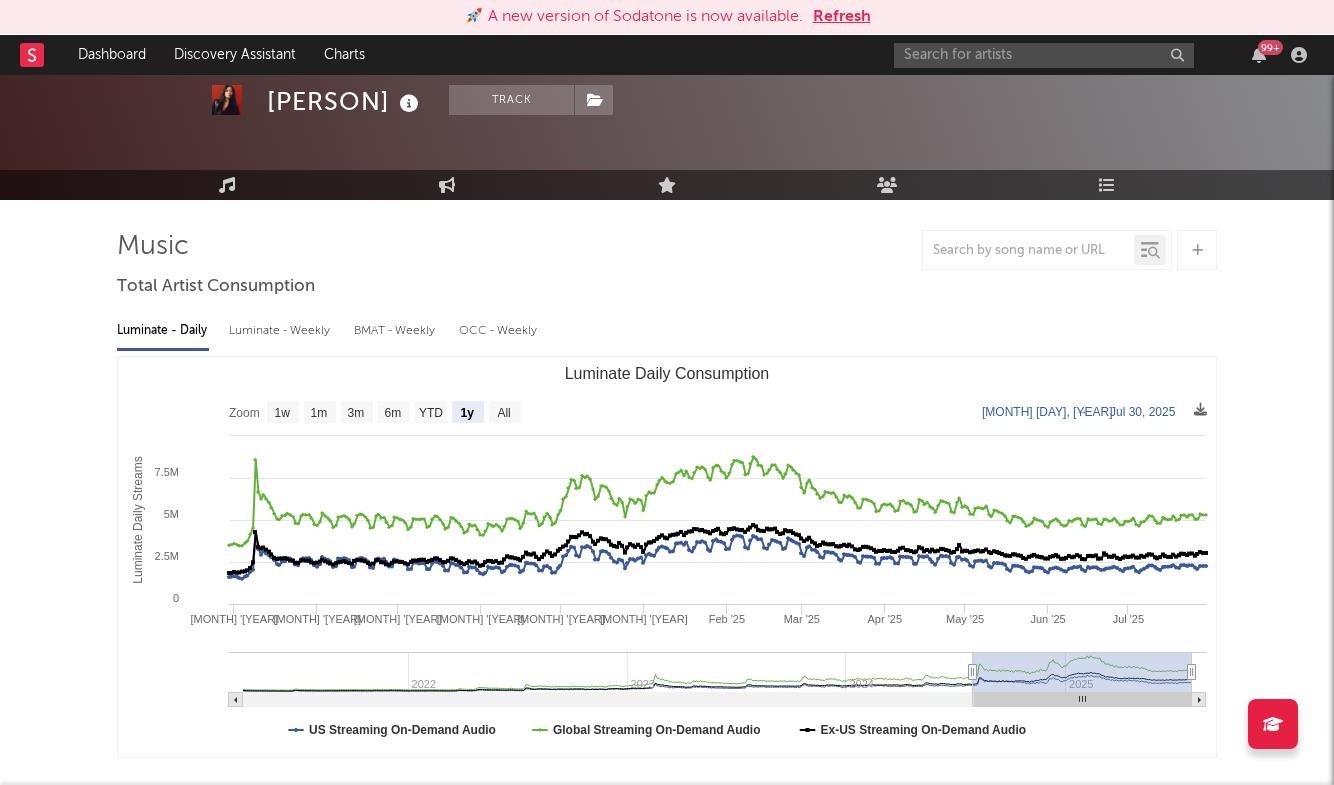 drag, startPoint x: 900, startPoint y: 688, endPoint x: 1194, endPoint y: 663, distance: 295.061 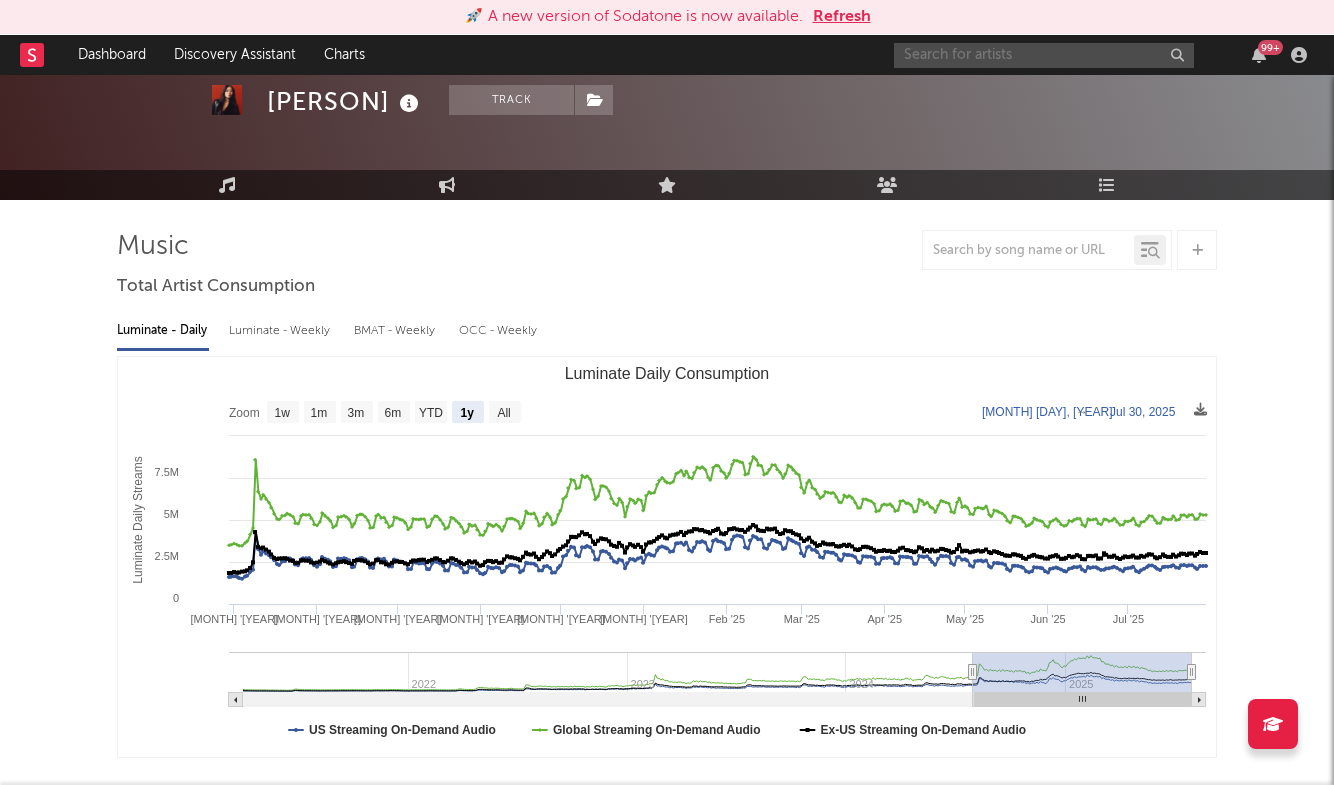 click at bounding box center (1044, 55) 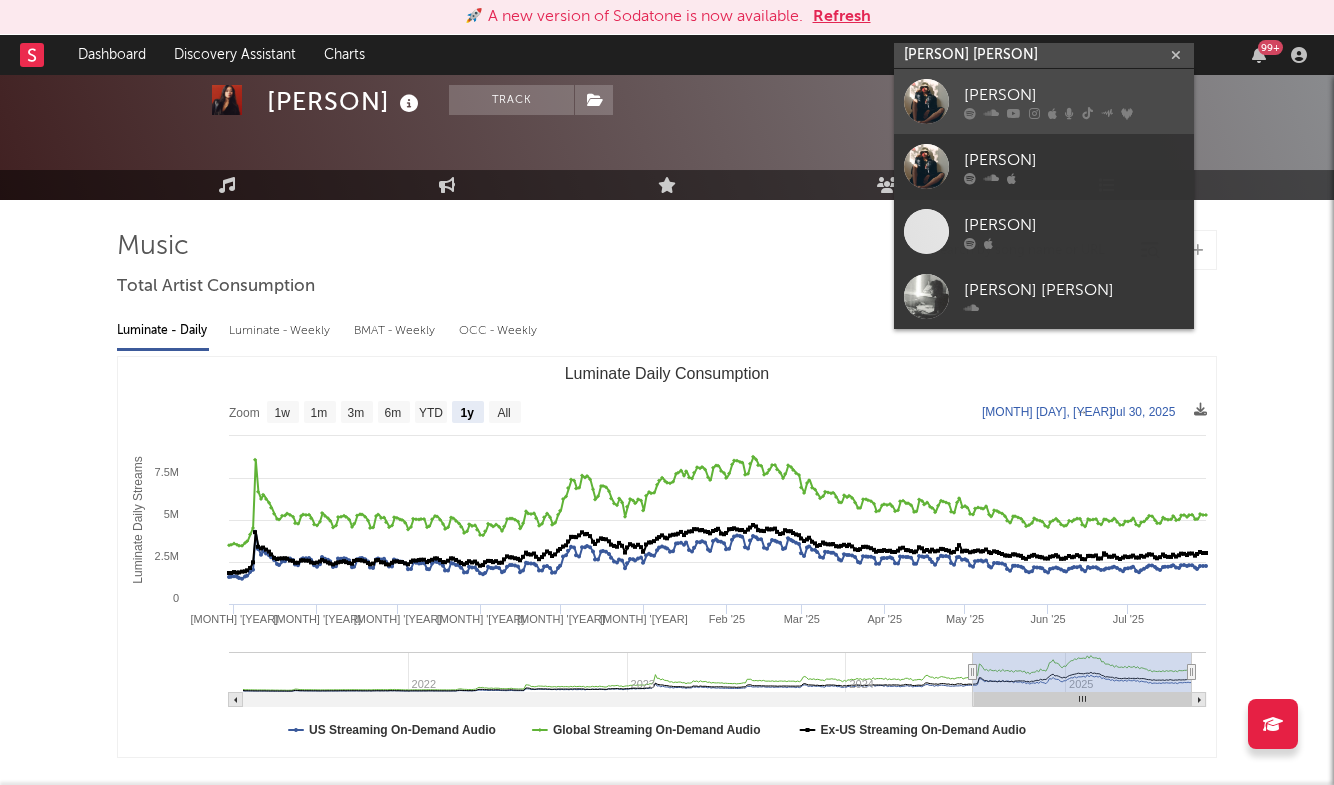 type on "[PERSON] [PERSON]" 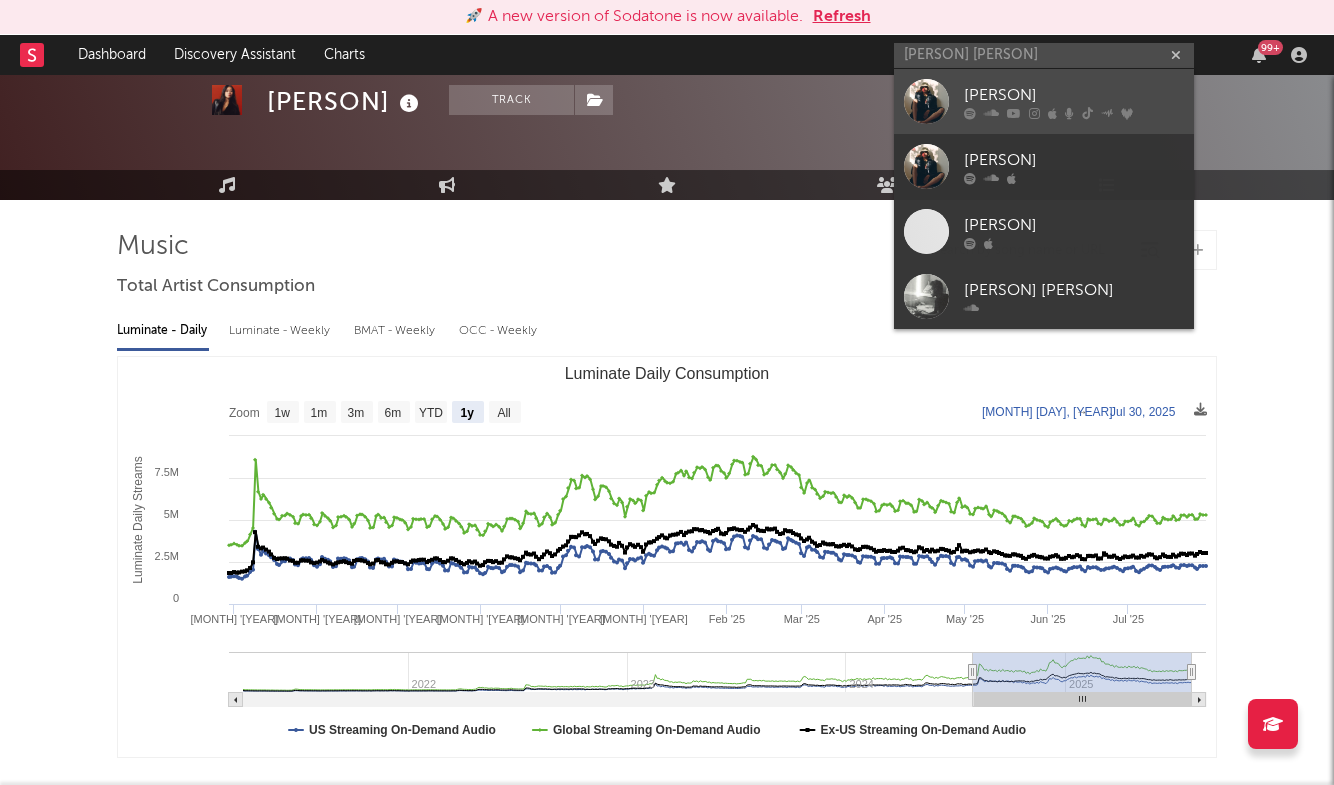 click on "[PERSON]" at bounding box center [1074, 95] 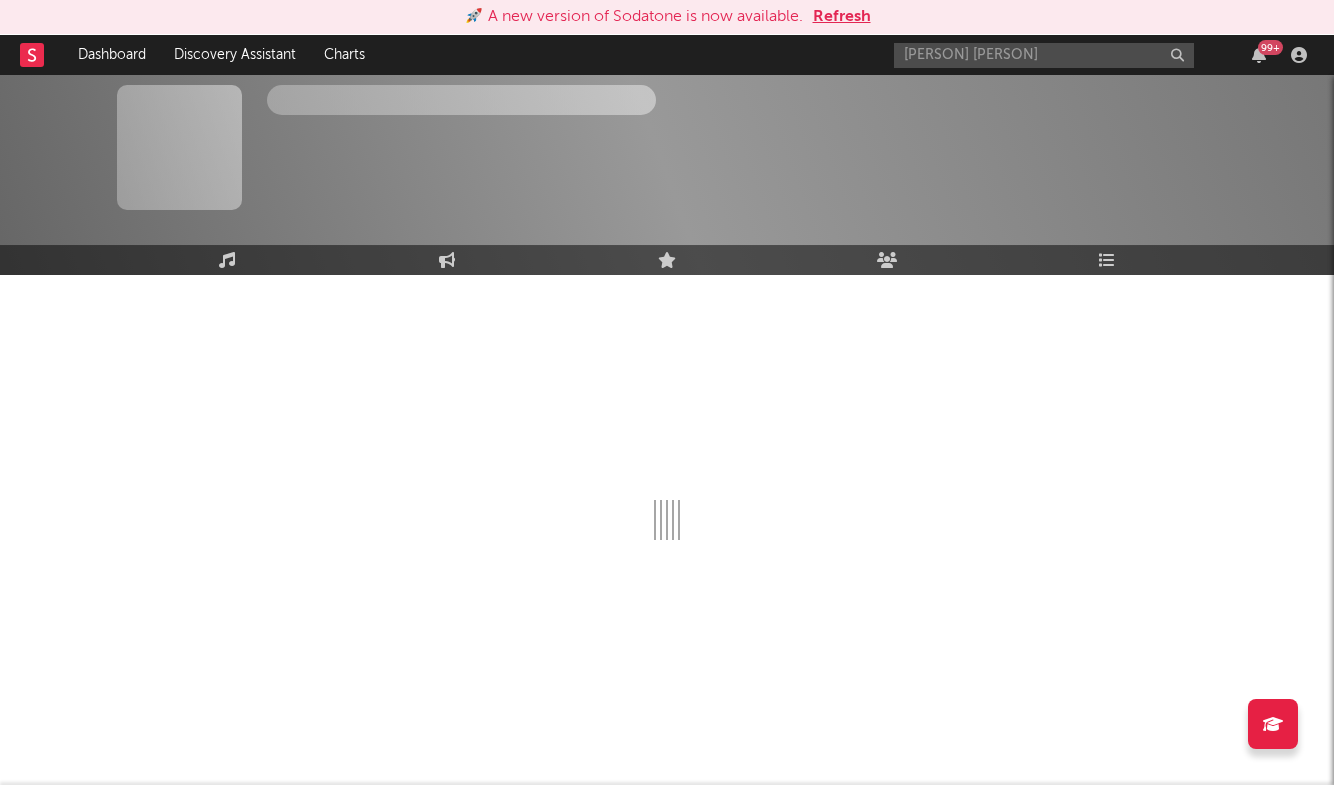 type 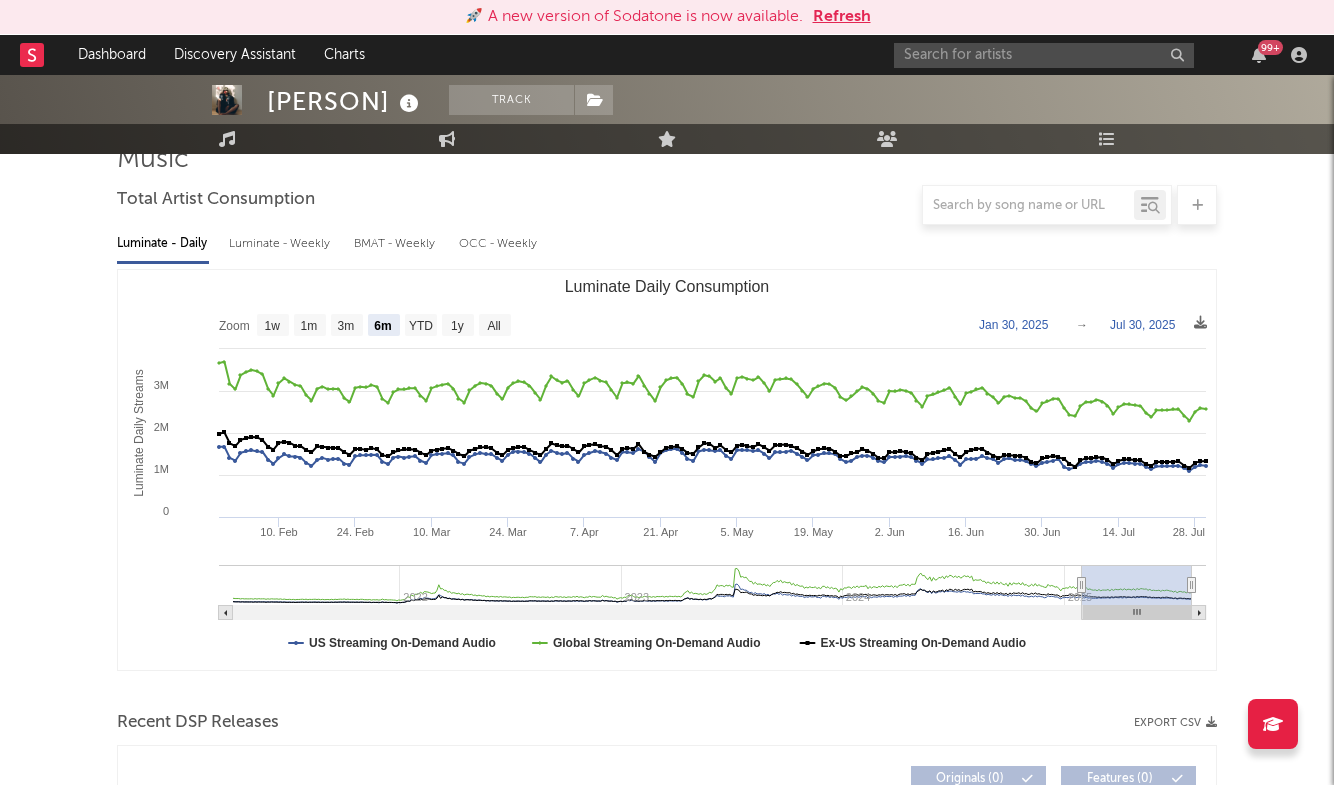 scroll, scrollTop: 195, scrollLeft: 0, axis: vertical 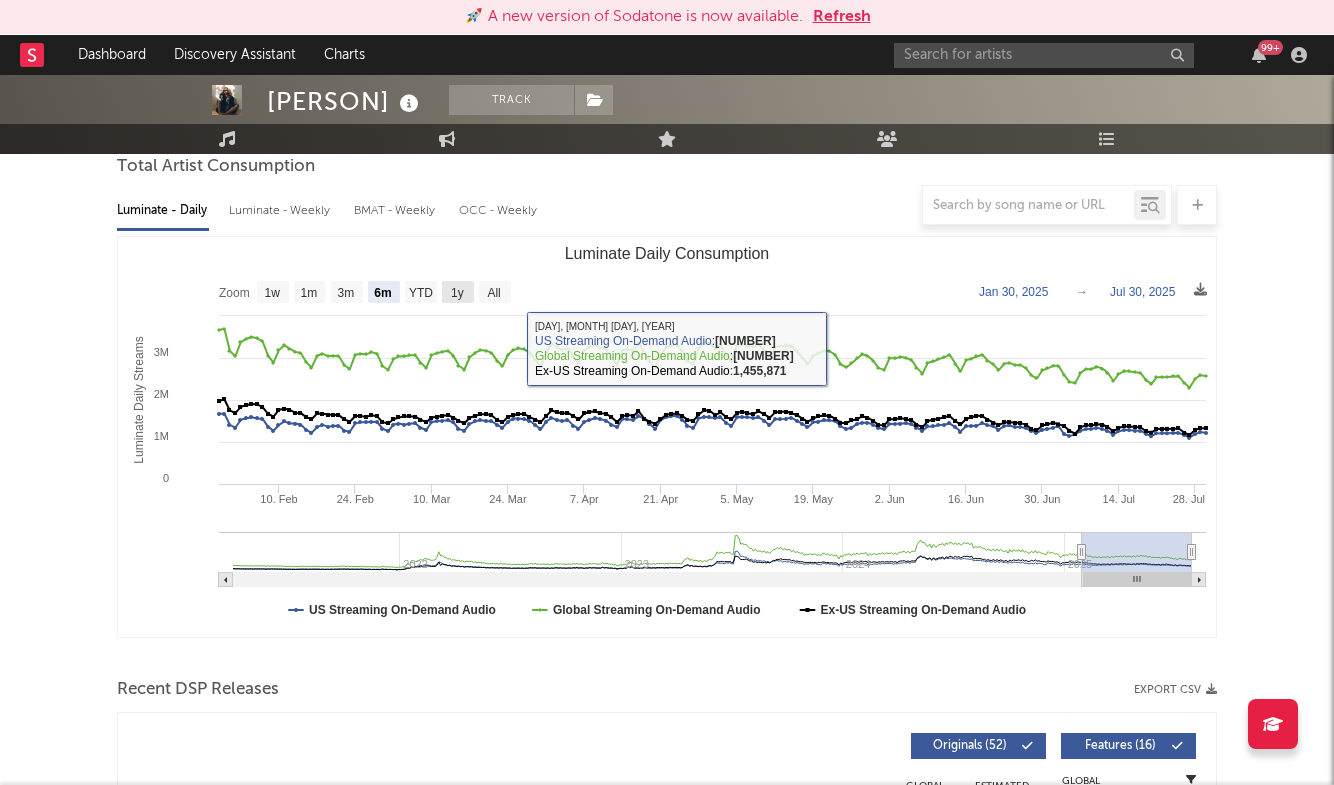 click 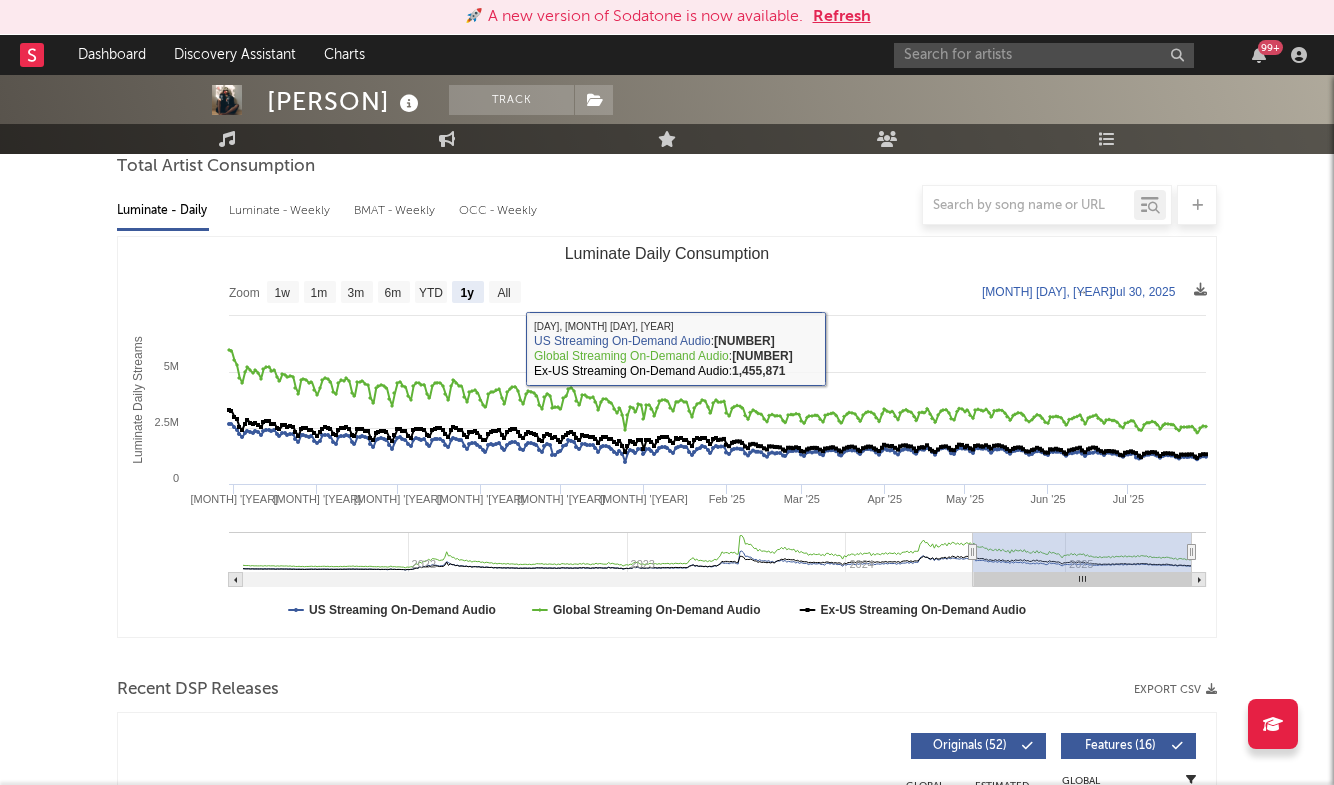 select on "1y" 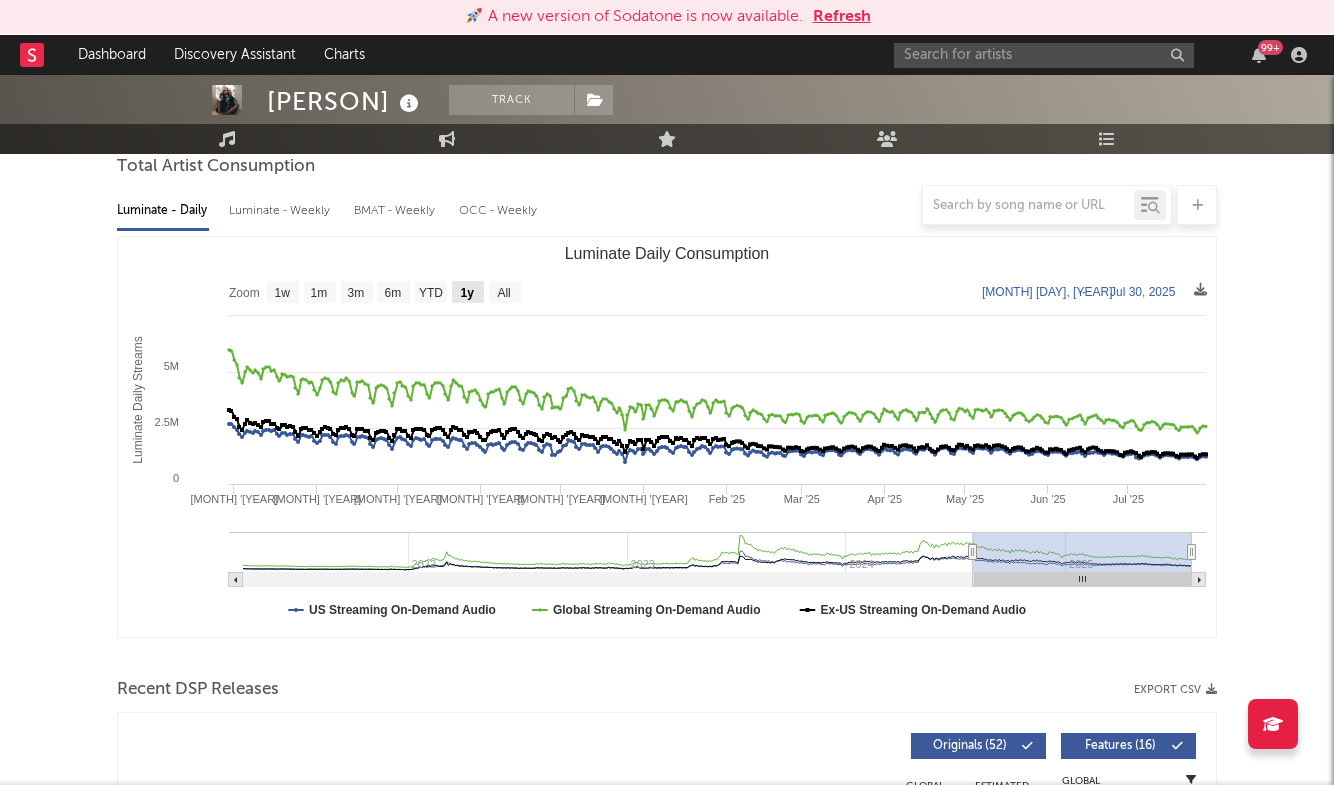 click 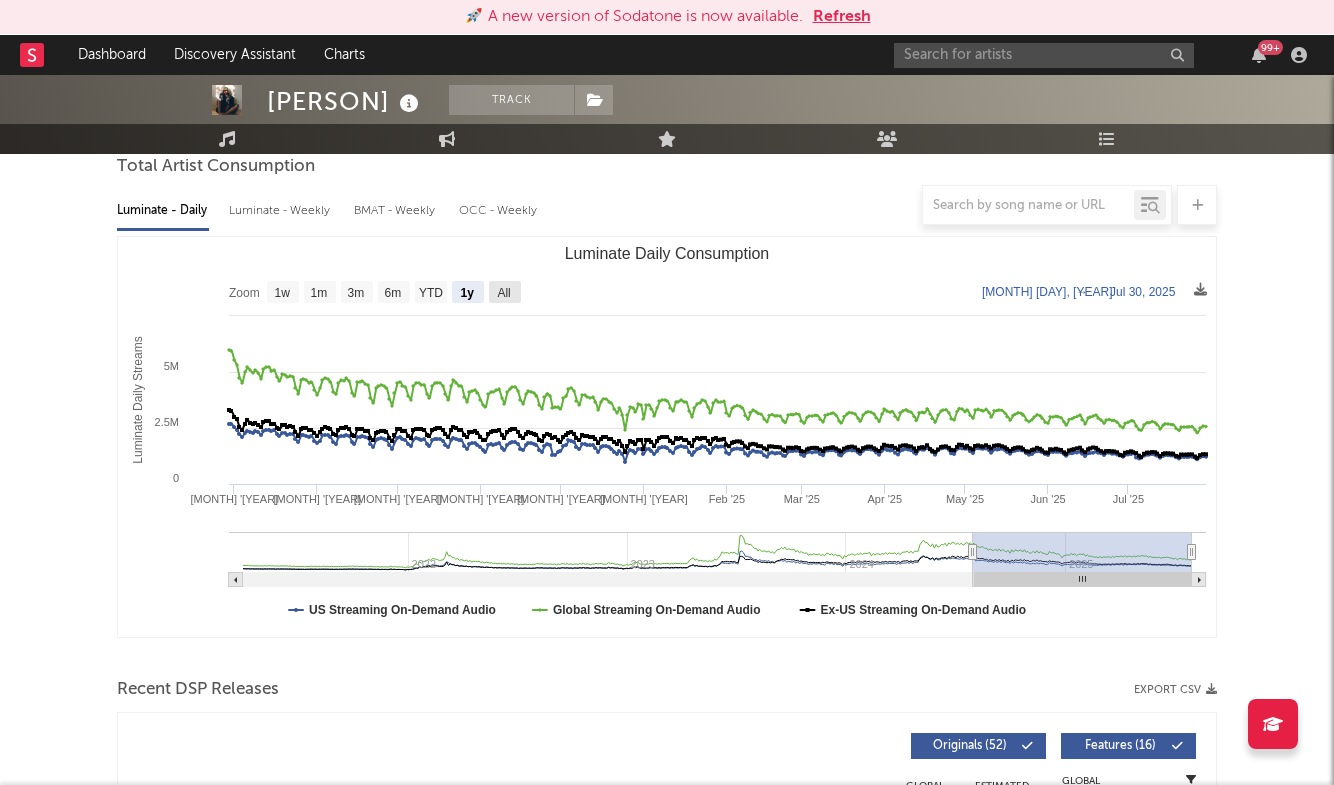 click on "All" 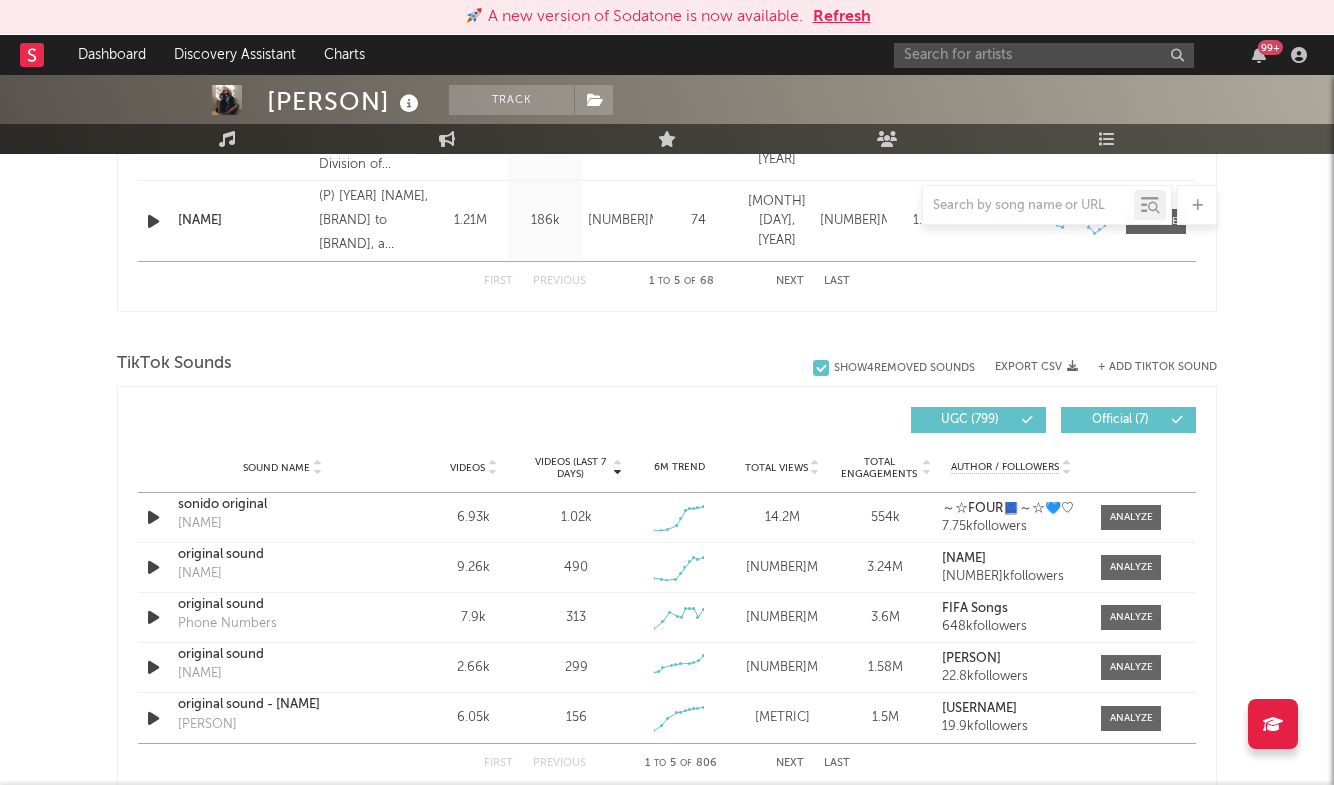 scroll, scrollTop: 1304, scrollLeft: 0, axis: vertical 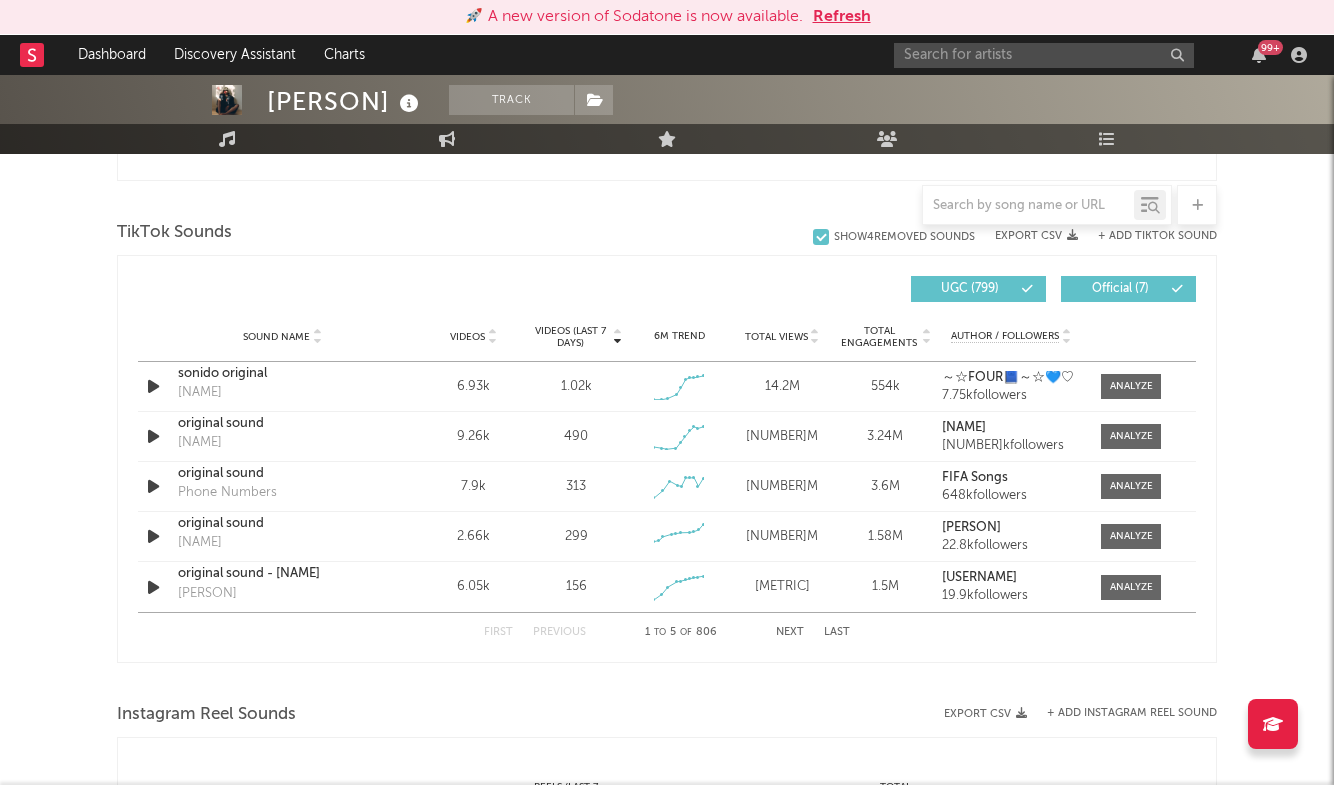 click on "Next" at bounding box center (790, 632) 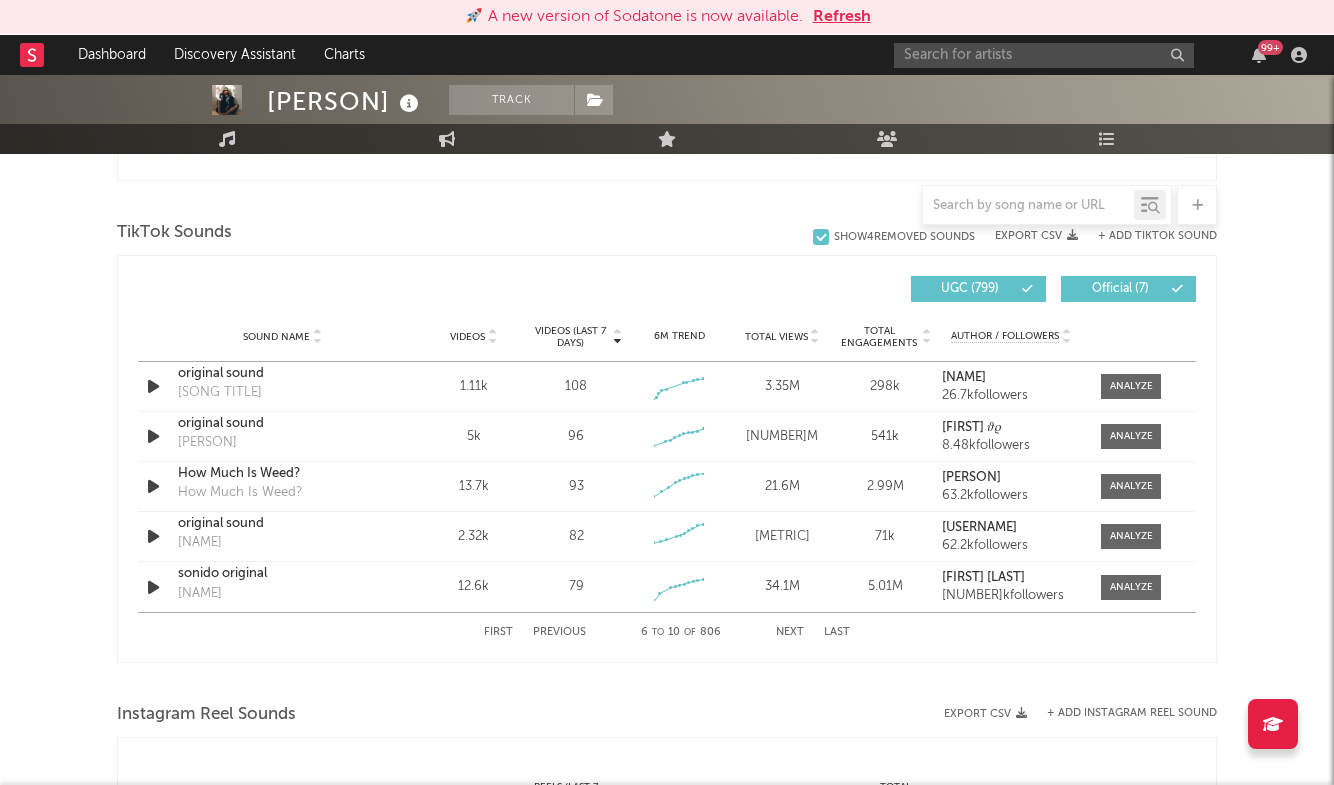 click on "Next" at bounding box center (790, 632) 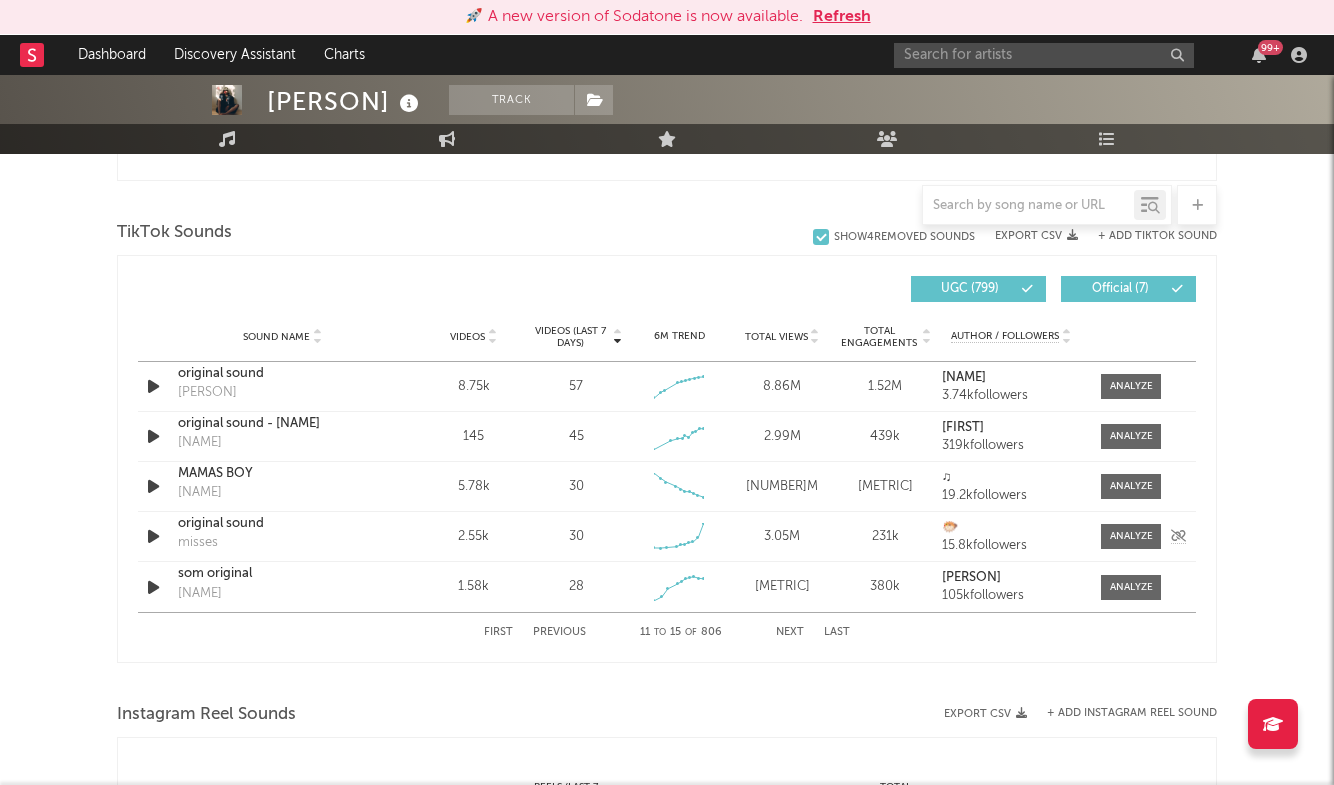 click on "original sound" at bounding box center [282, 524] 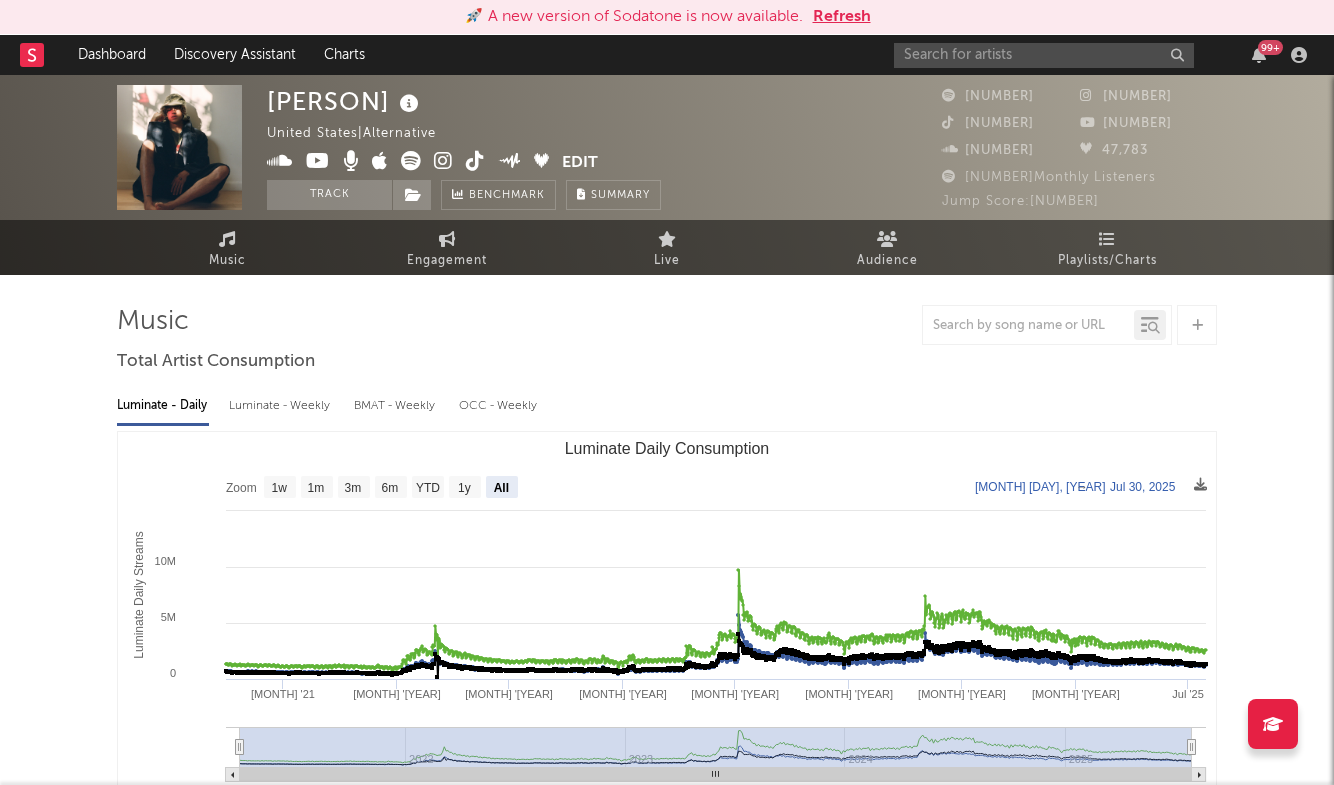 scroll, scrollTop: 0, scrollLeft: 0, axis: both 